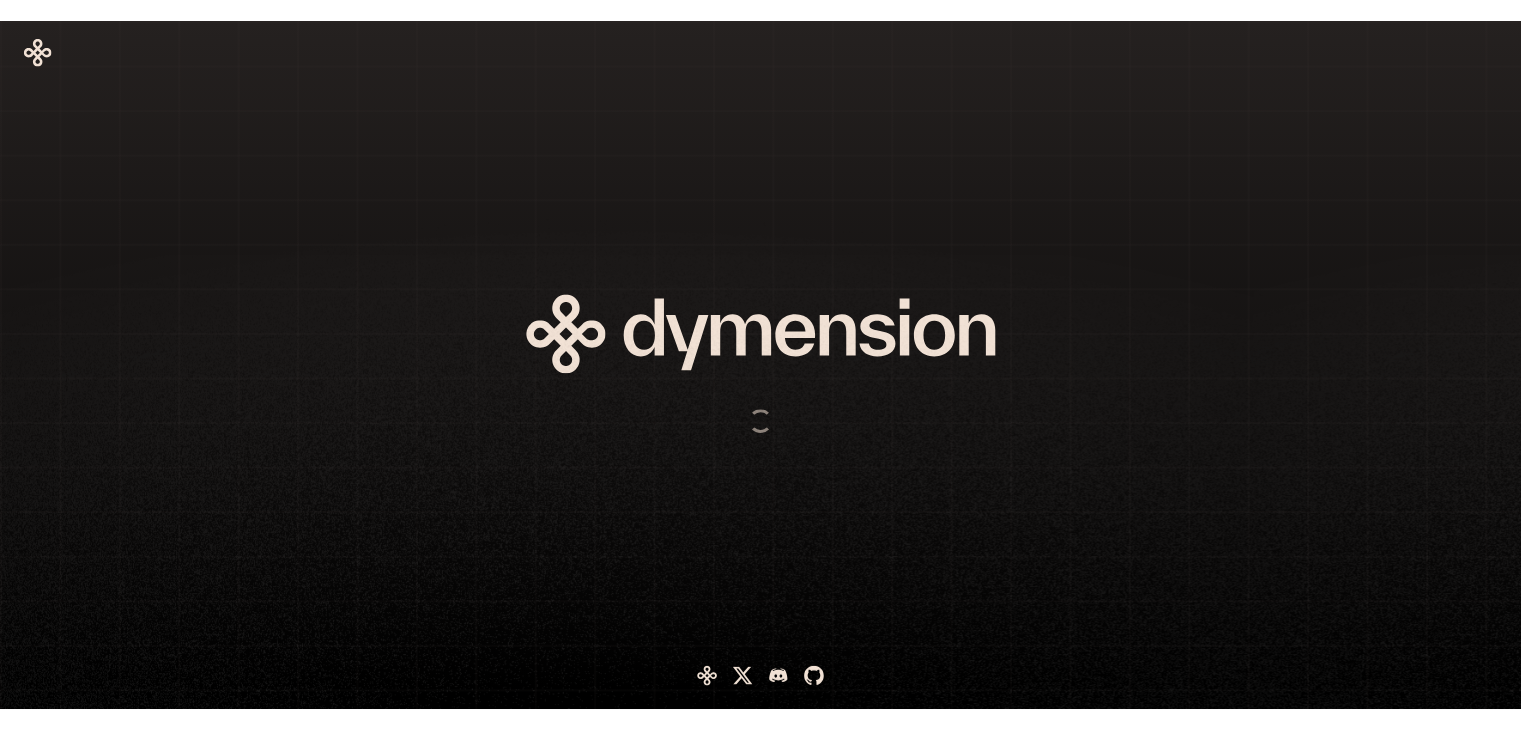 scroll, scrollTop: 0, scrollLeft: 0, axis: both 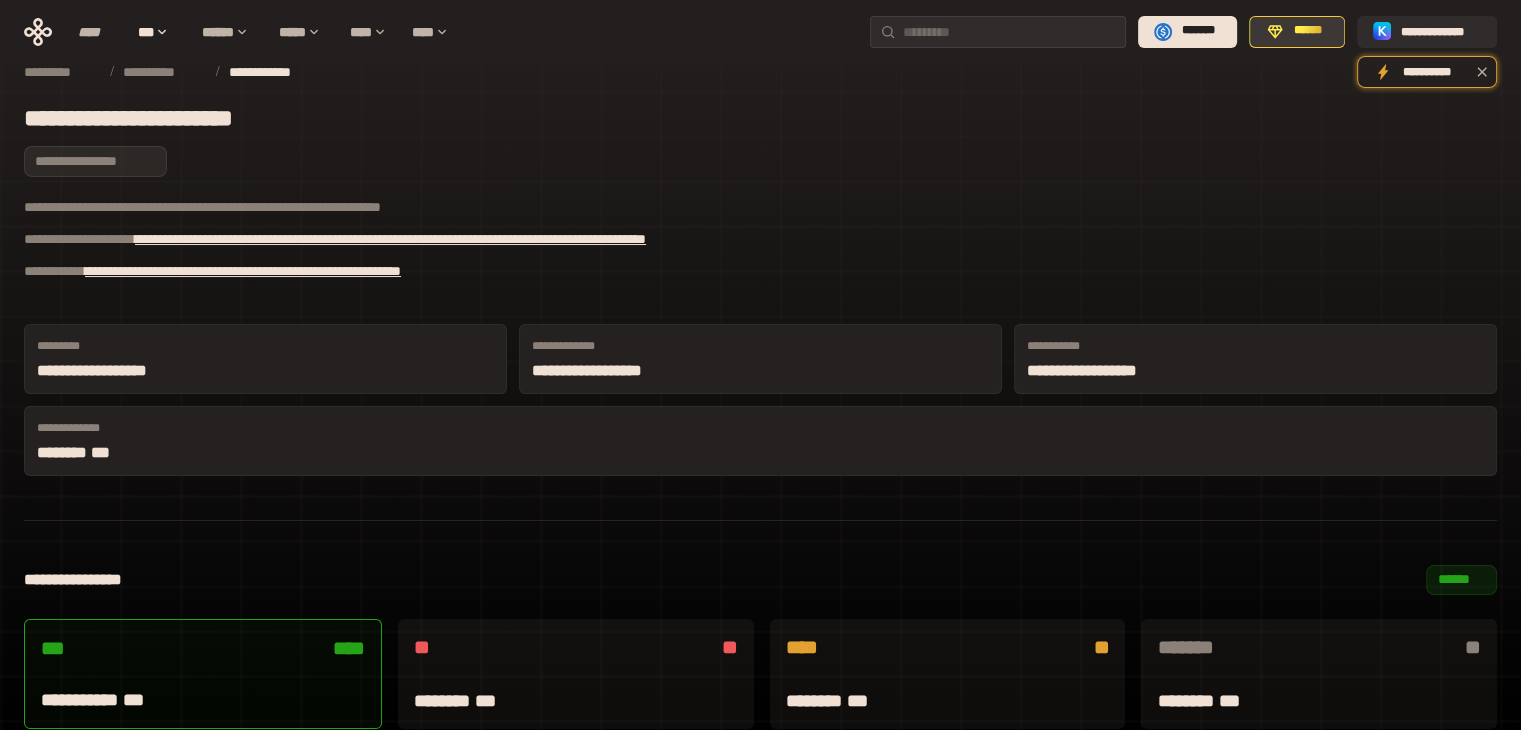 click on "******" at bounding box center [1308, 31] 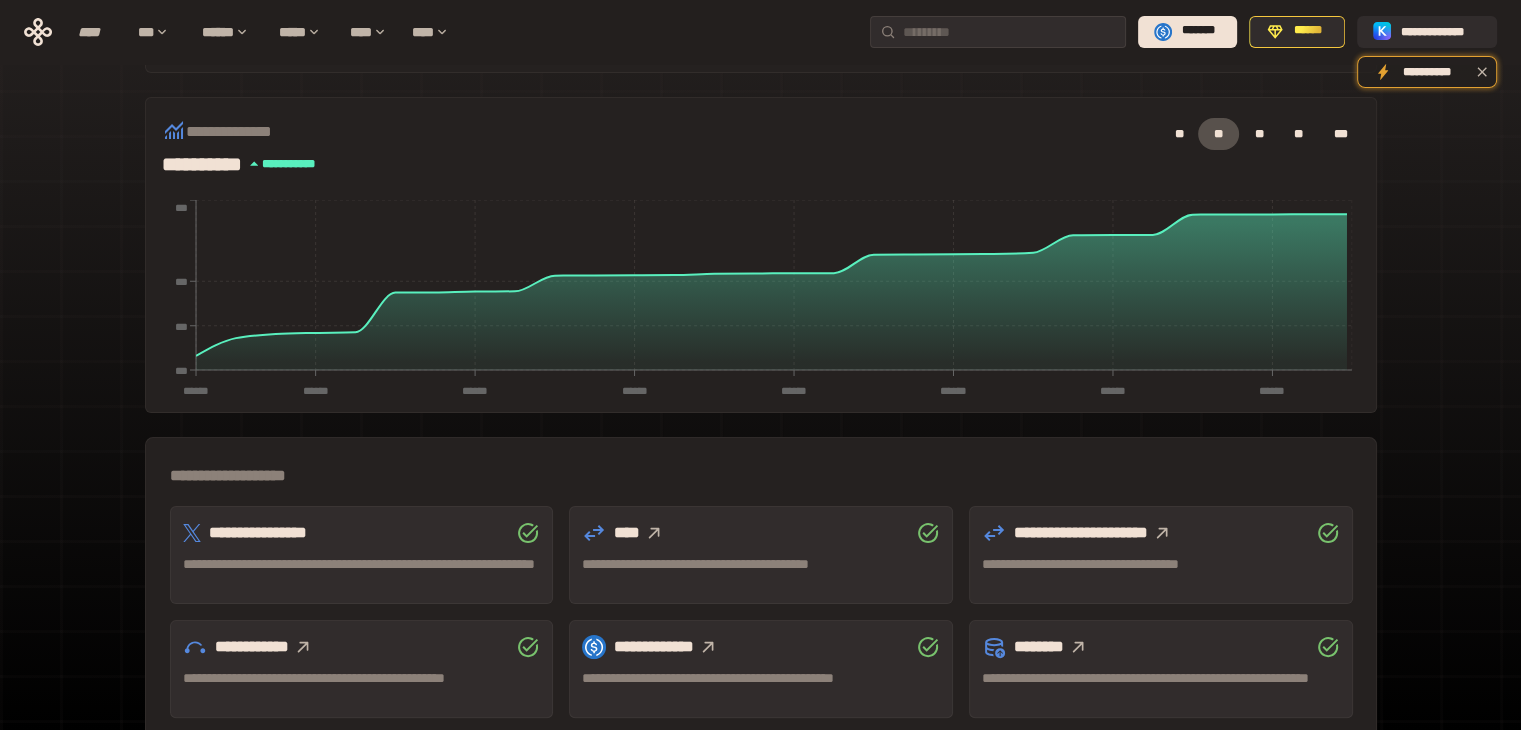 scroll, scrollTop: 555, scrollLeft: 0, axis: vertical 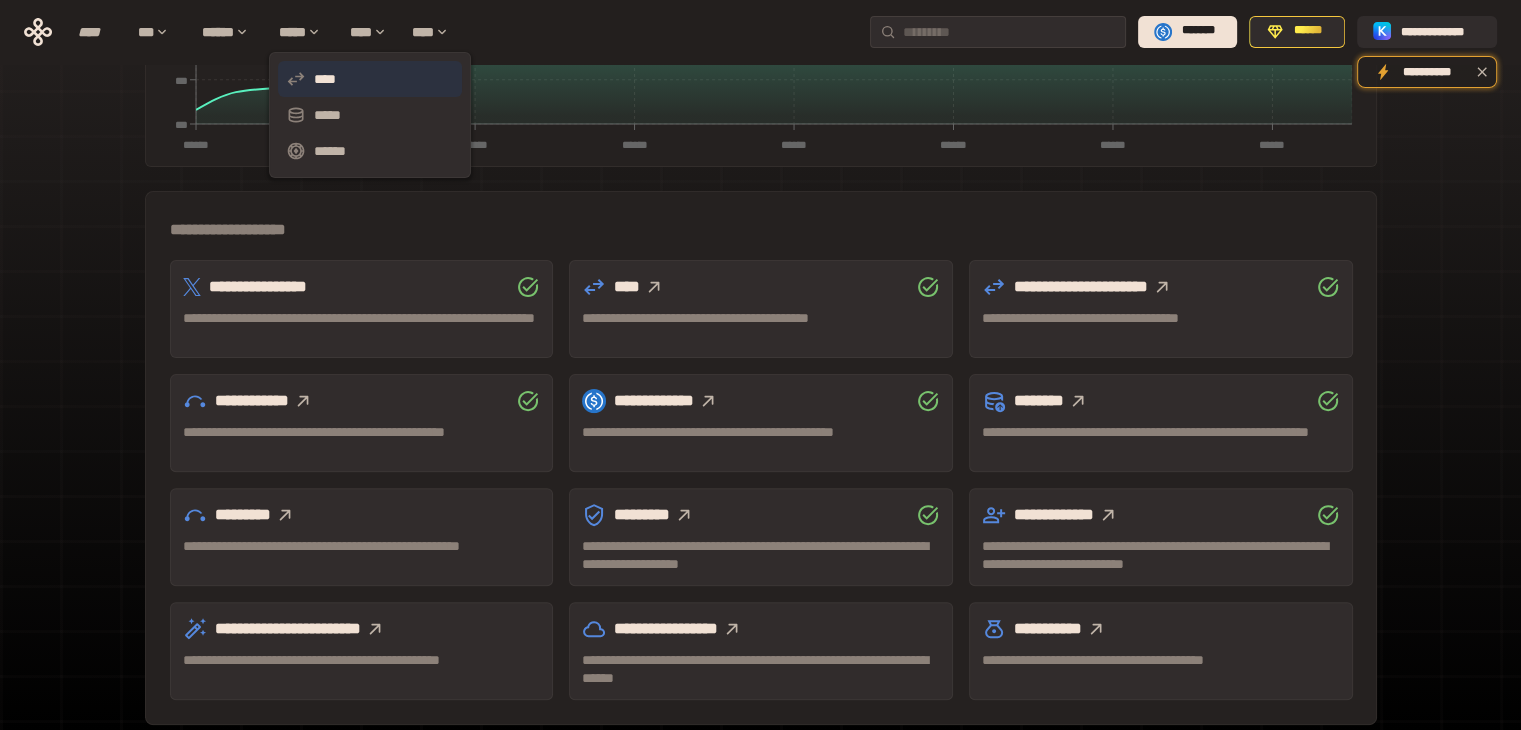 click on "****" at bounding box center (370, 79) 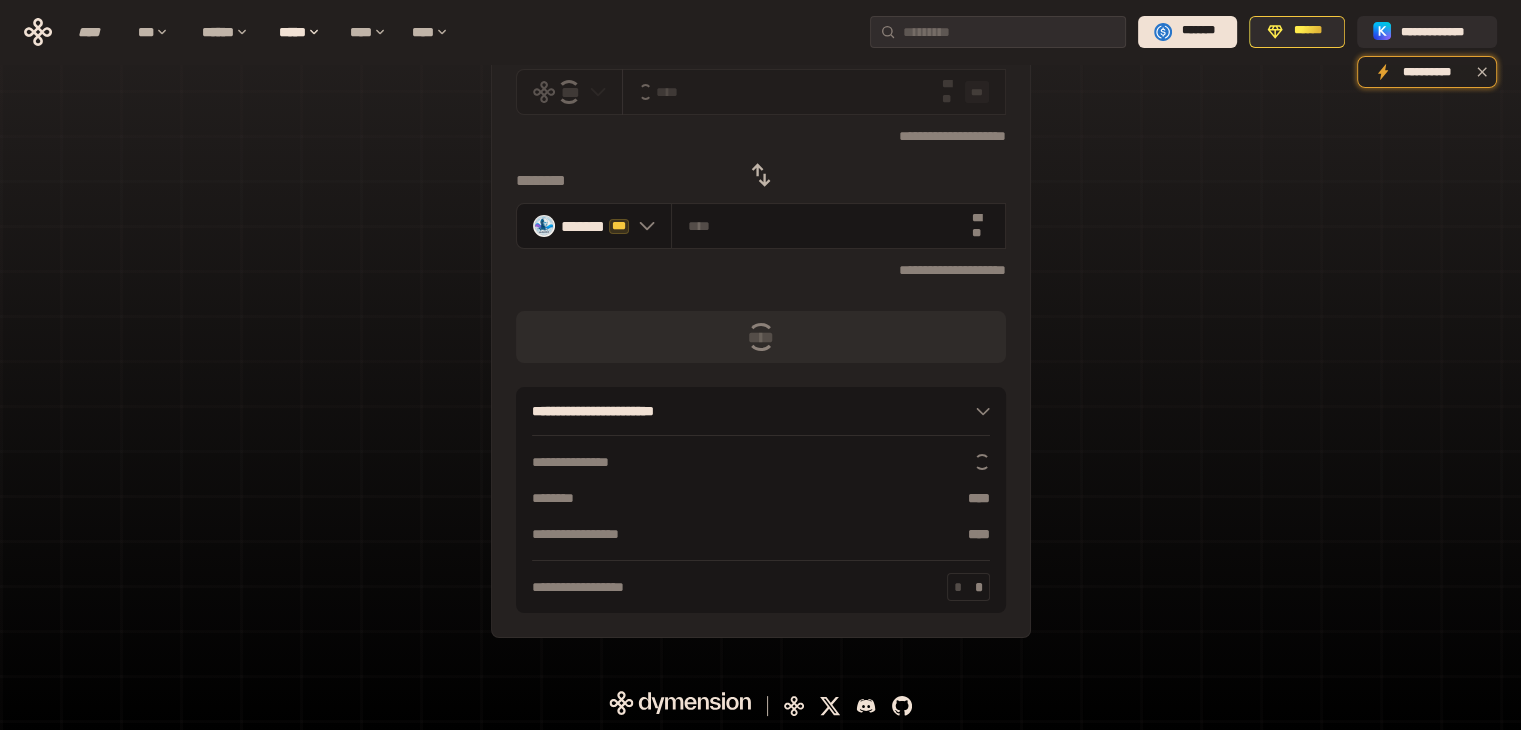 scroll, scrollTop: 0, scrollLeft: 0, axis: both 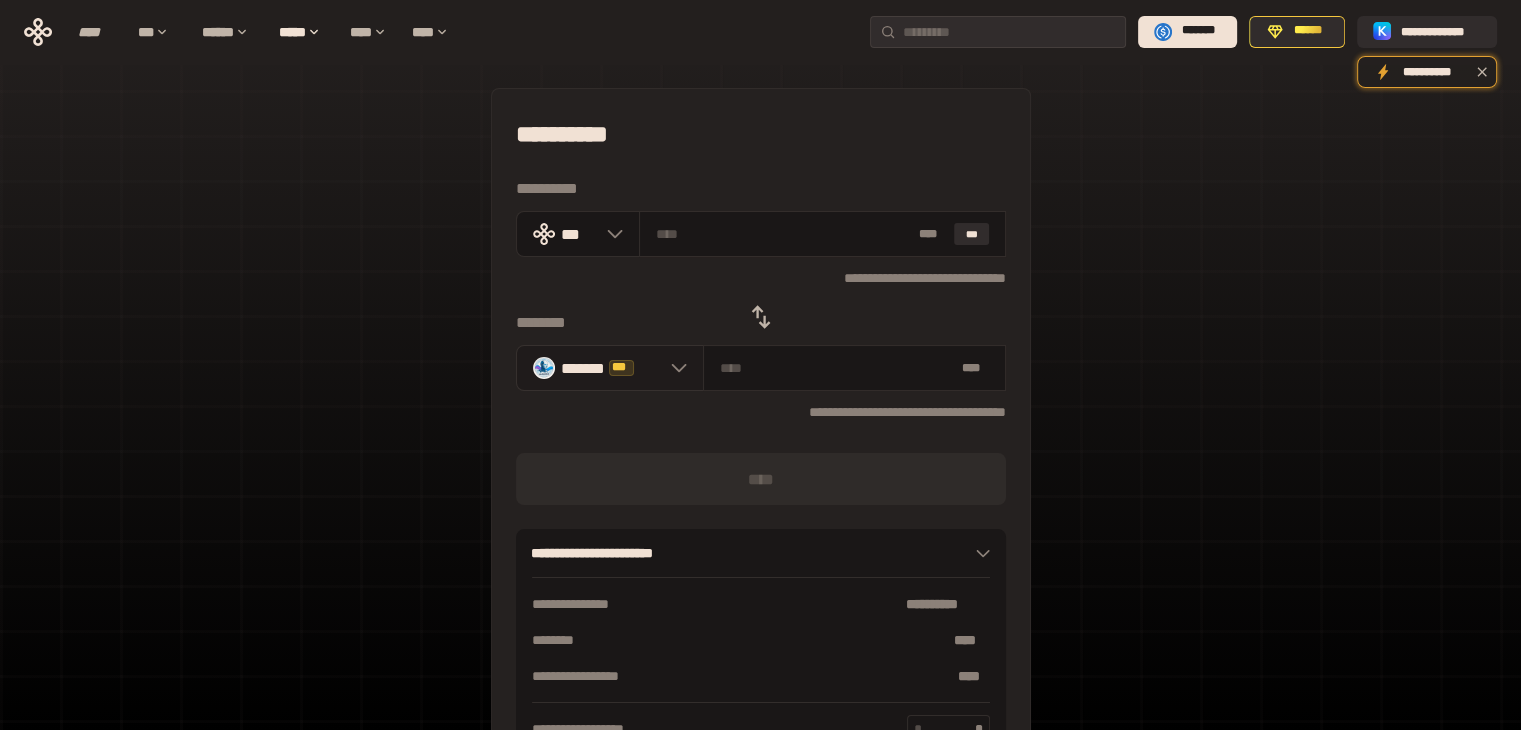 click 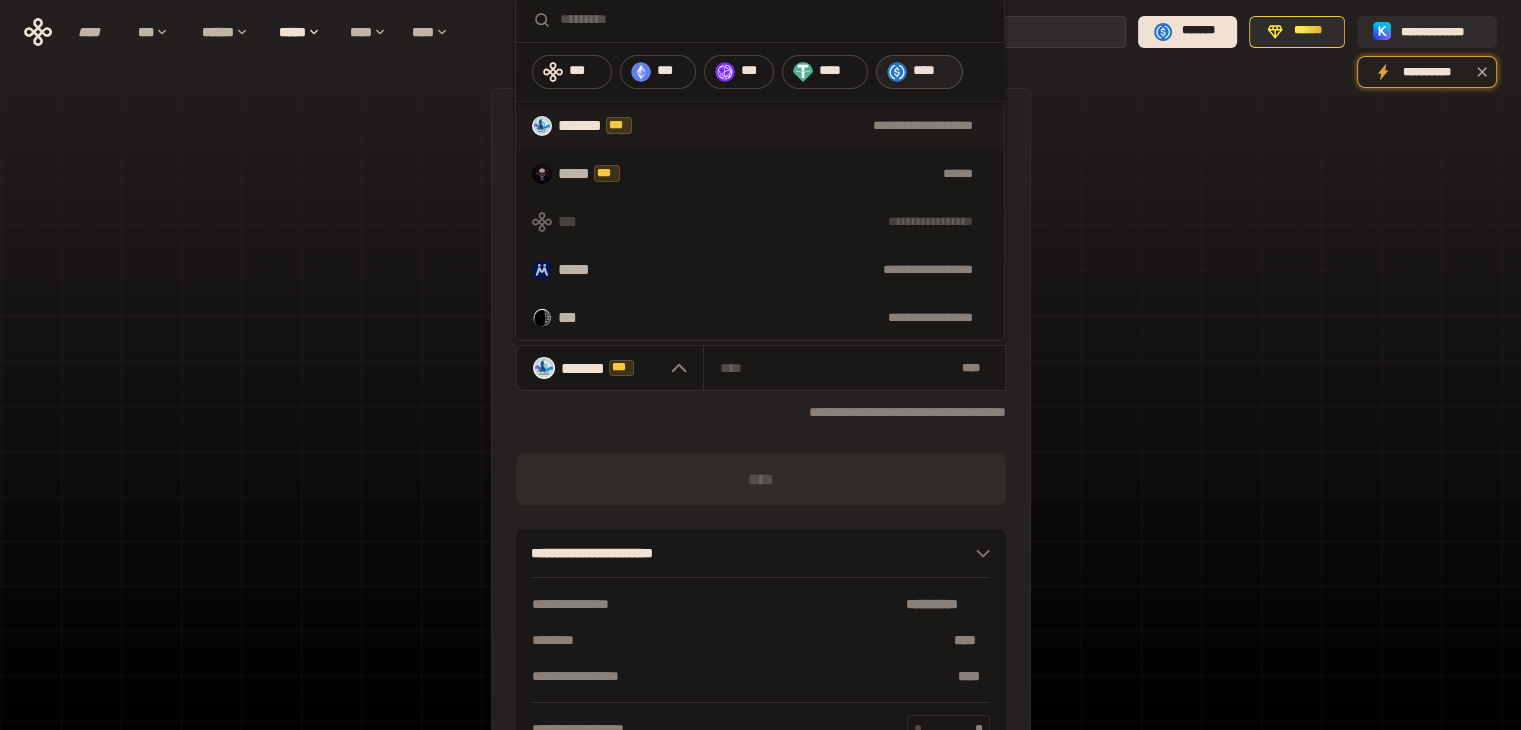 click on "****" at bounding box center [933, 71] 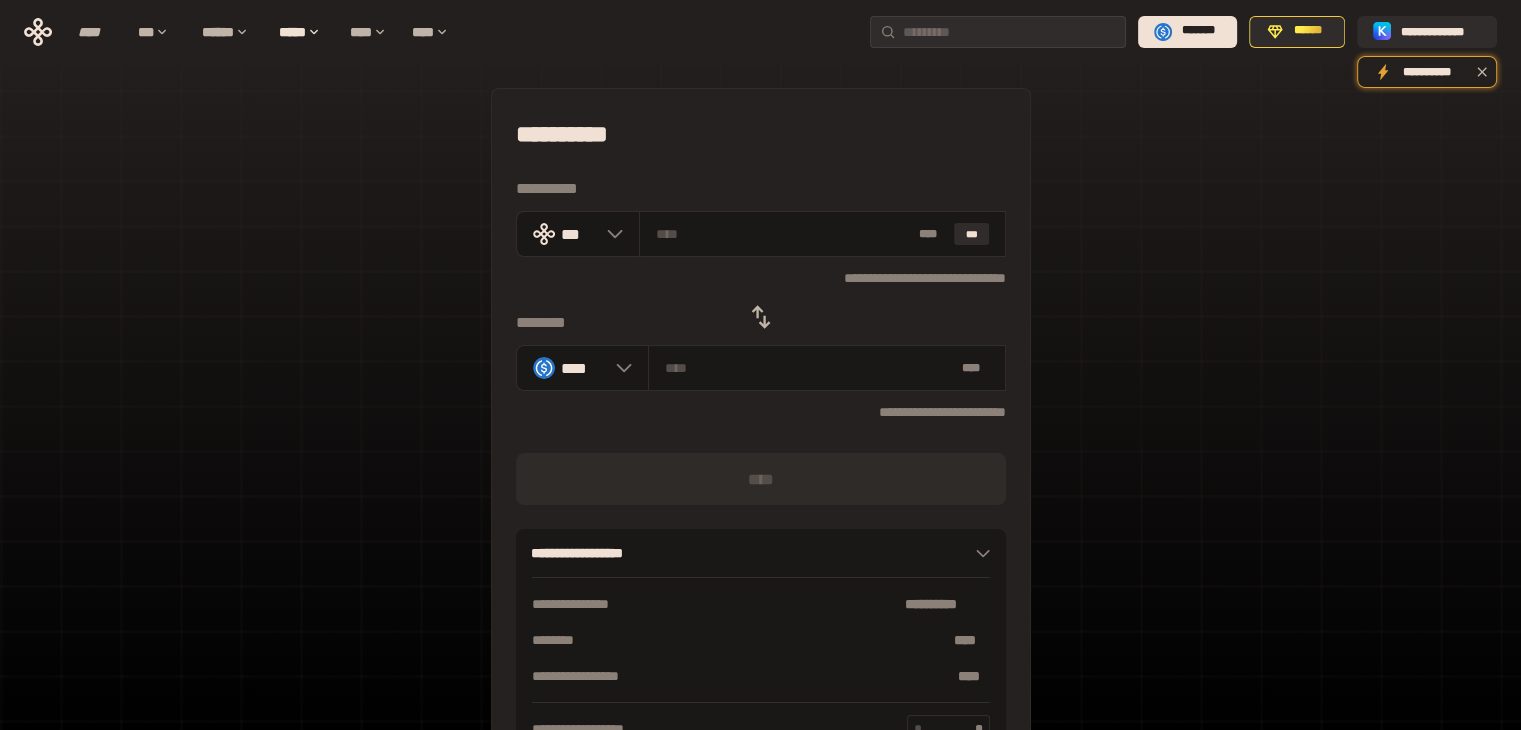 click 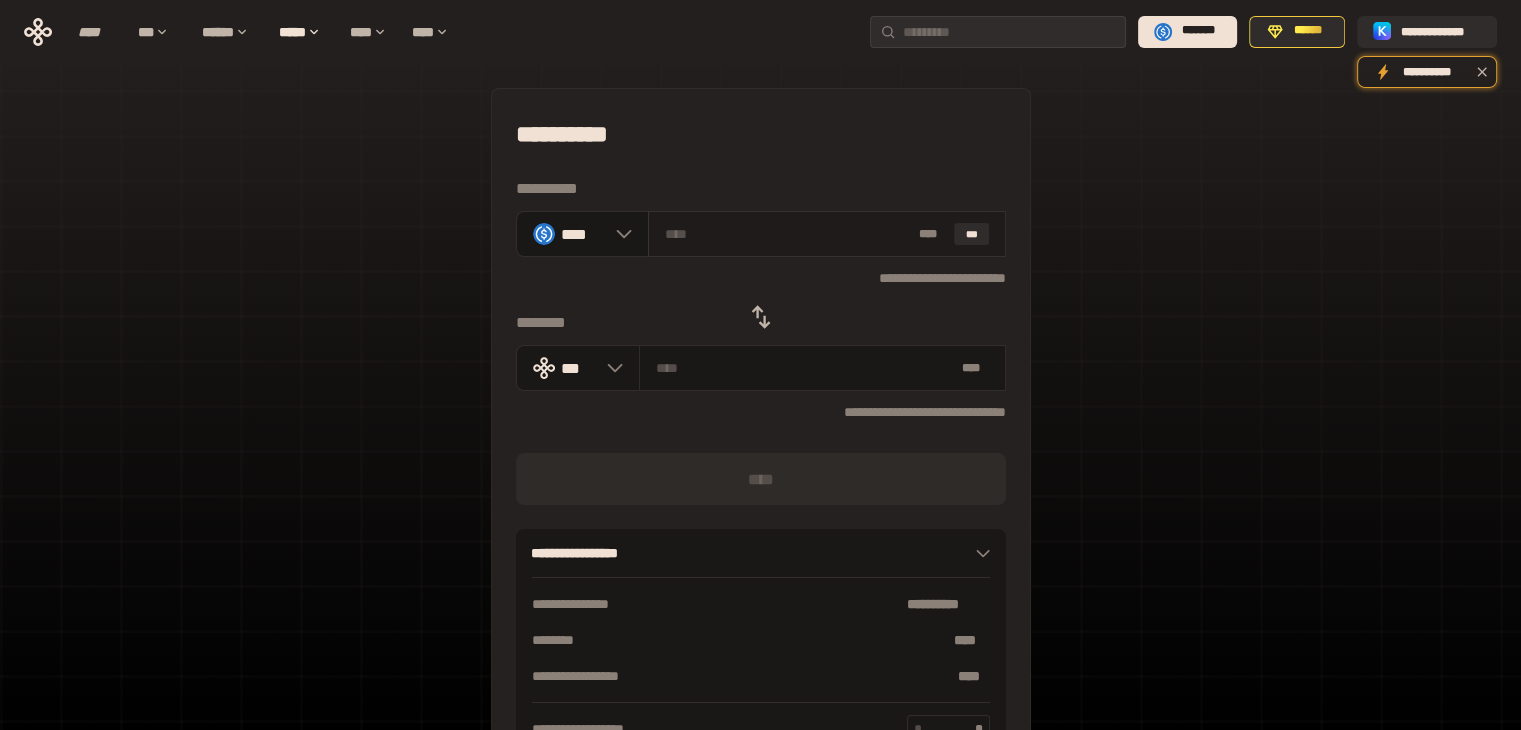 click at bounding box center (788, 234) 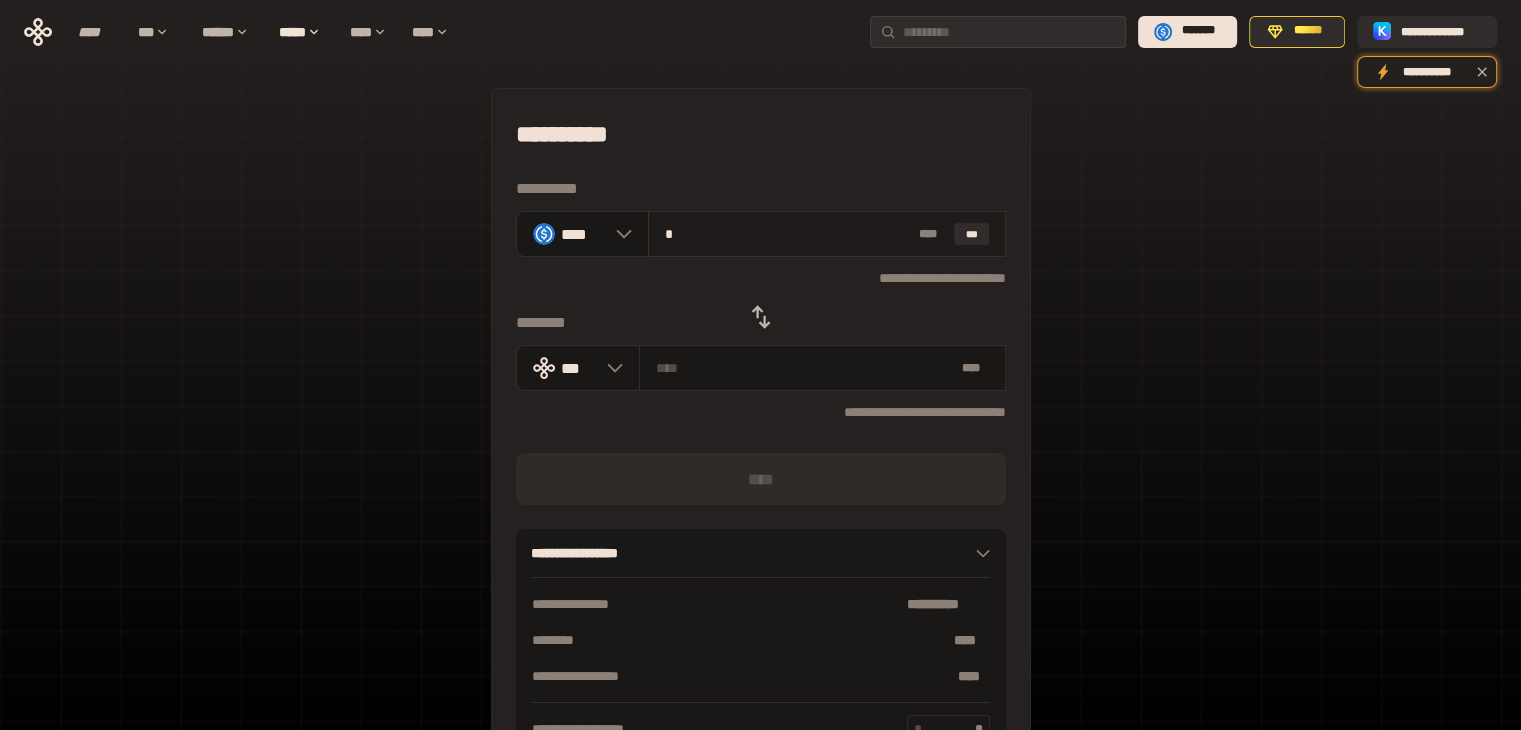 type on "**********" 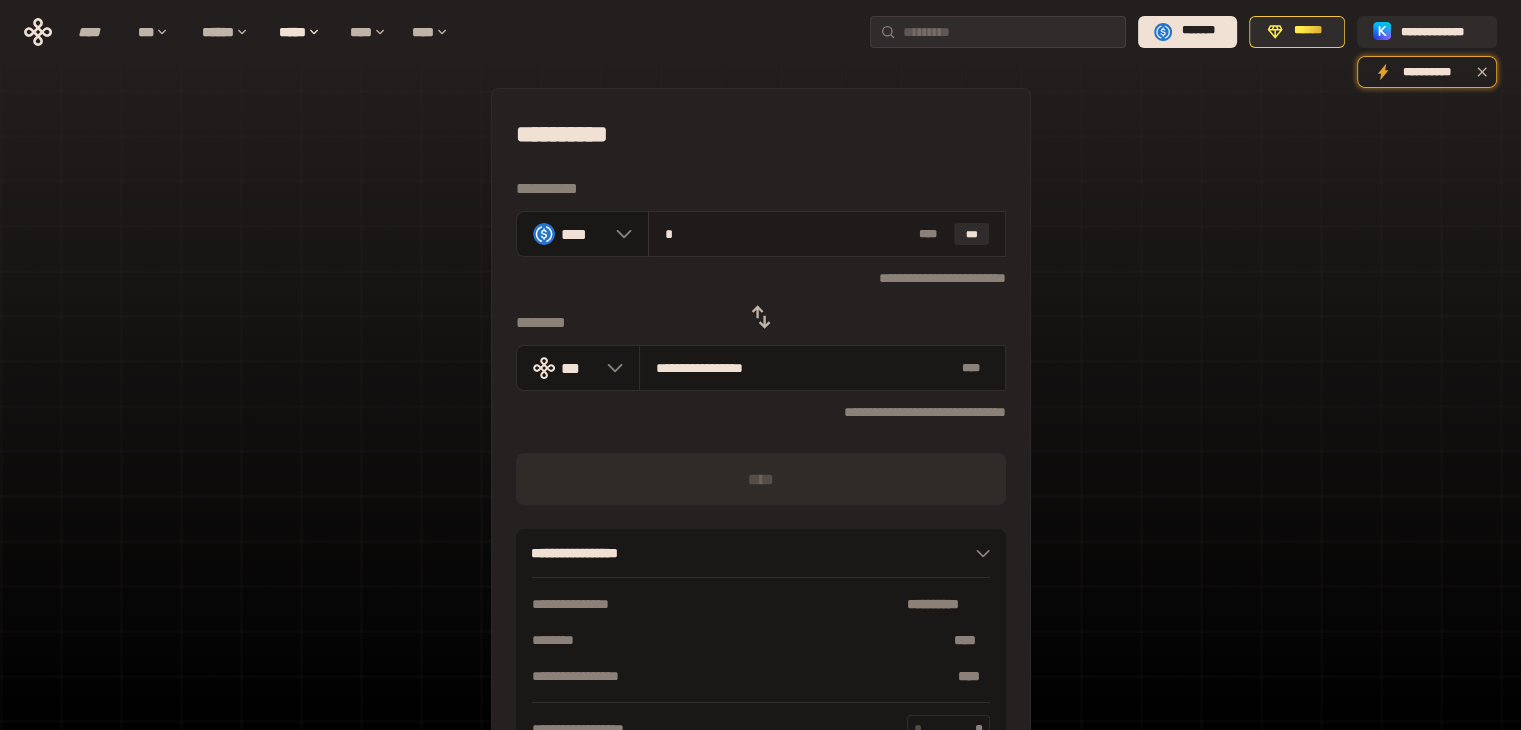 type on "**" 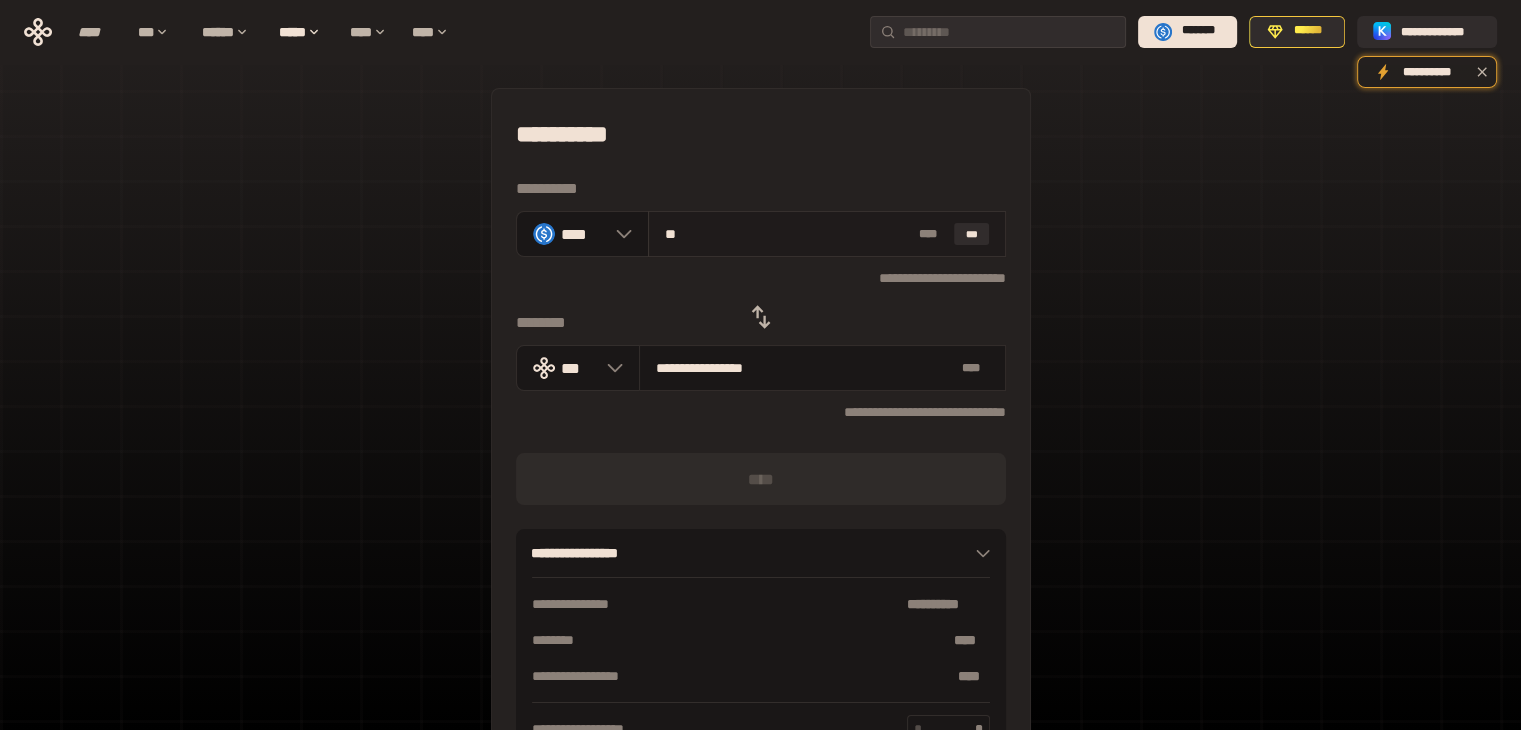 type on "**********" 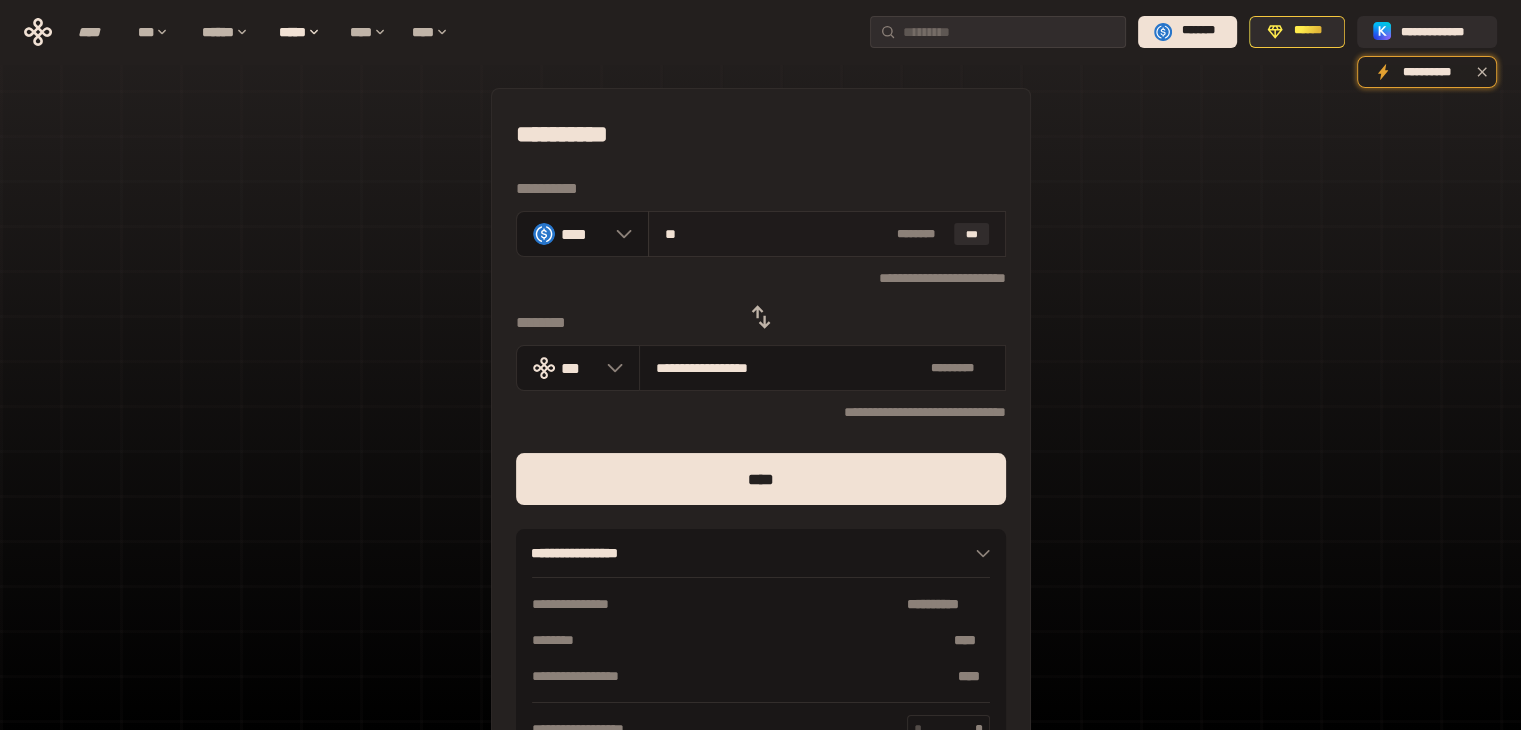 type on "***" 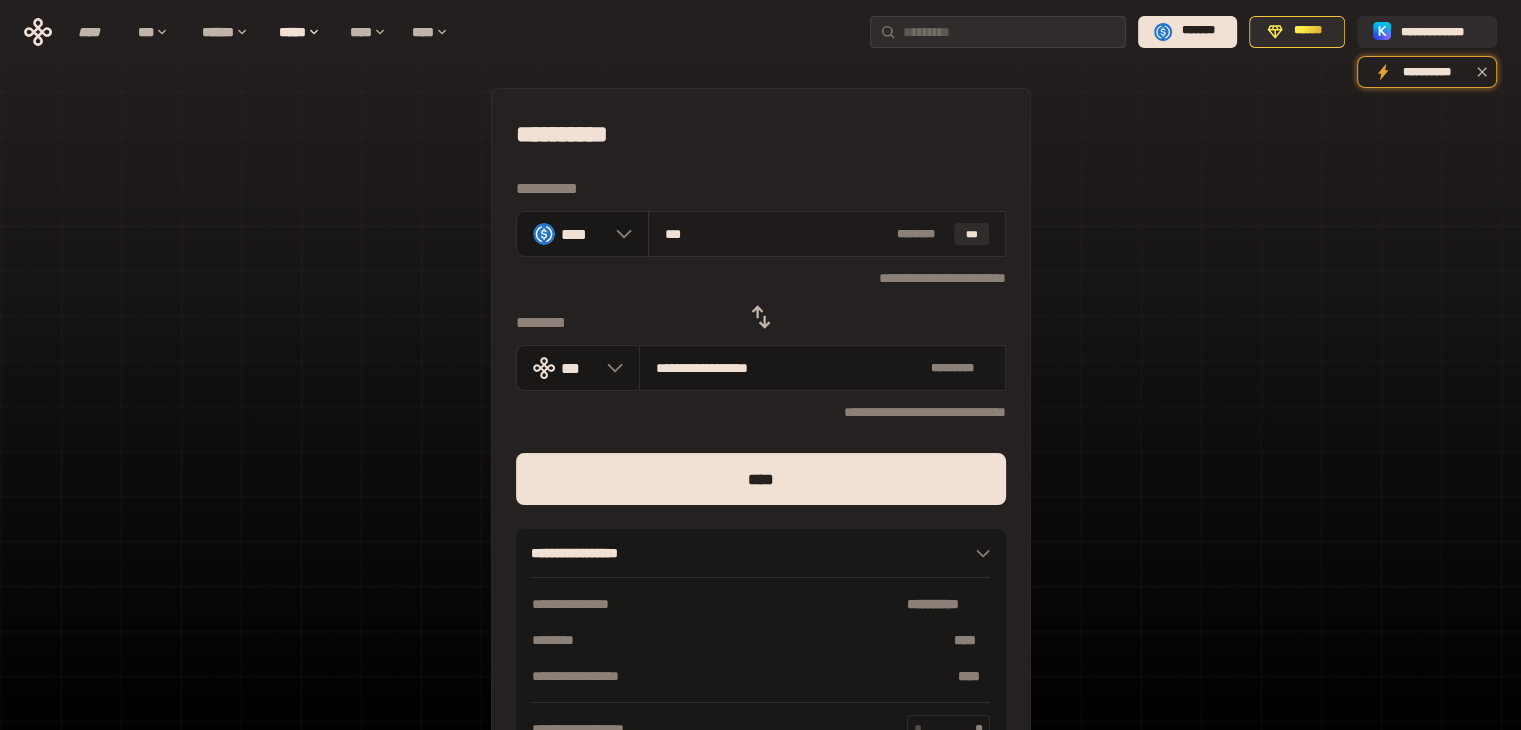 type on "**********" 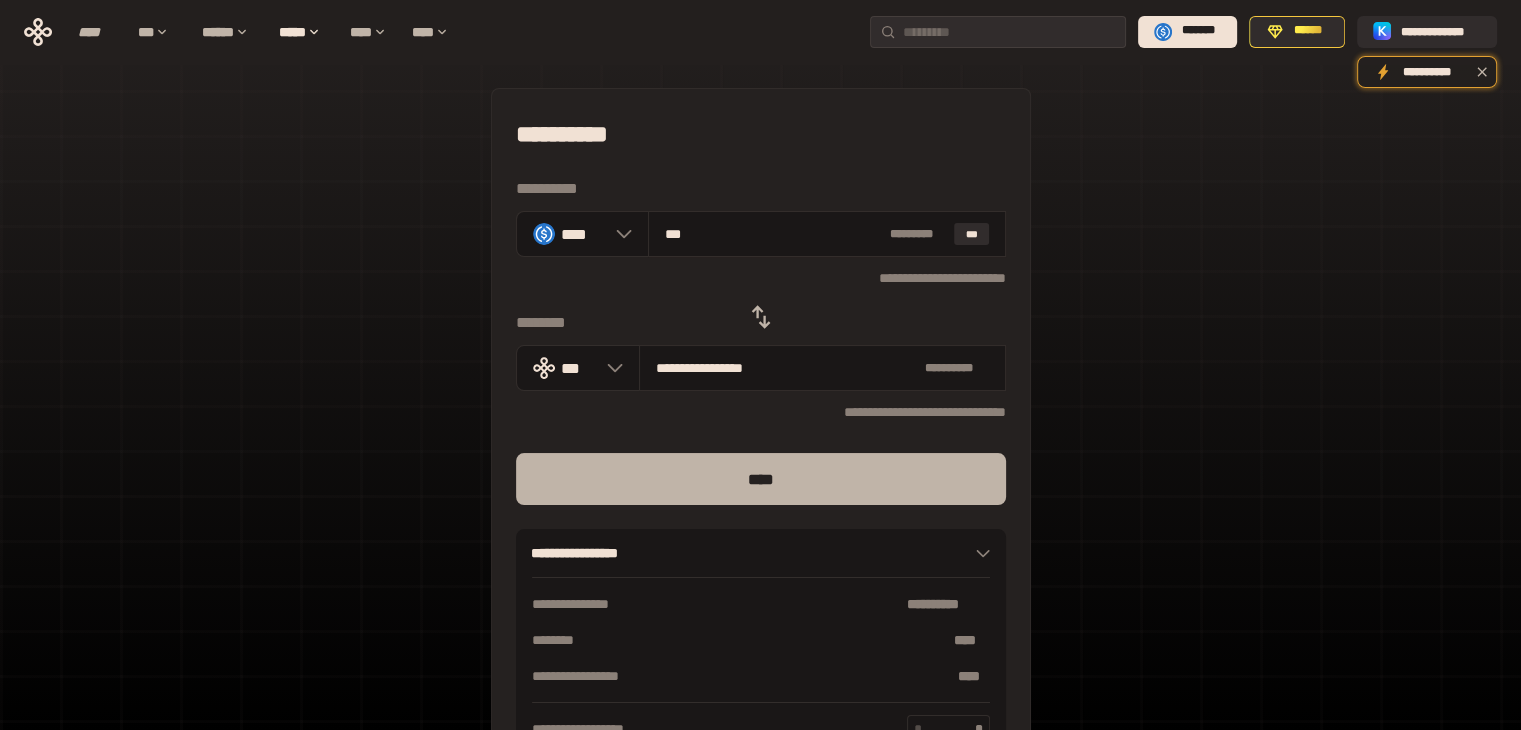 type on "***" 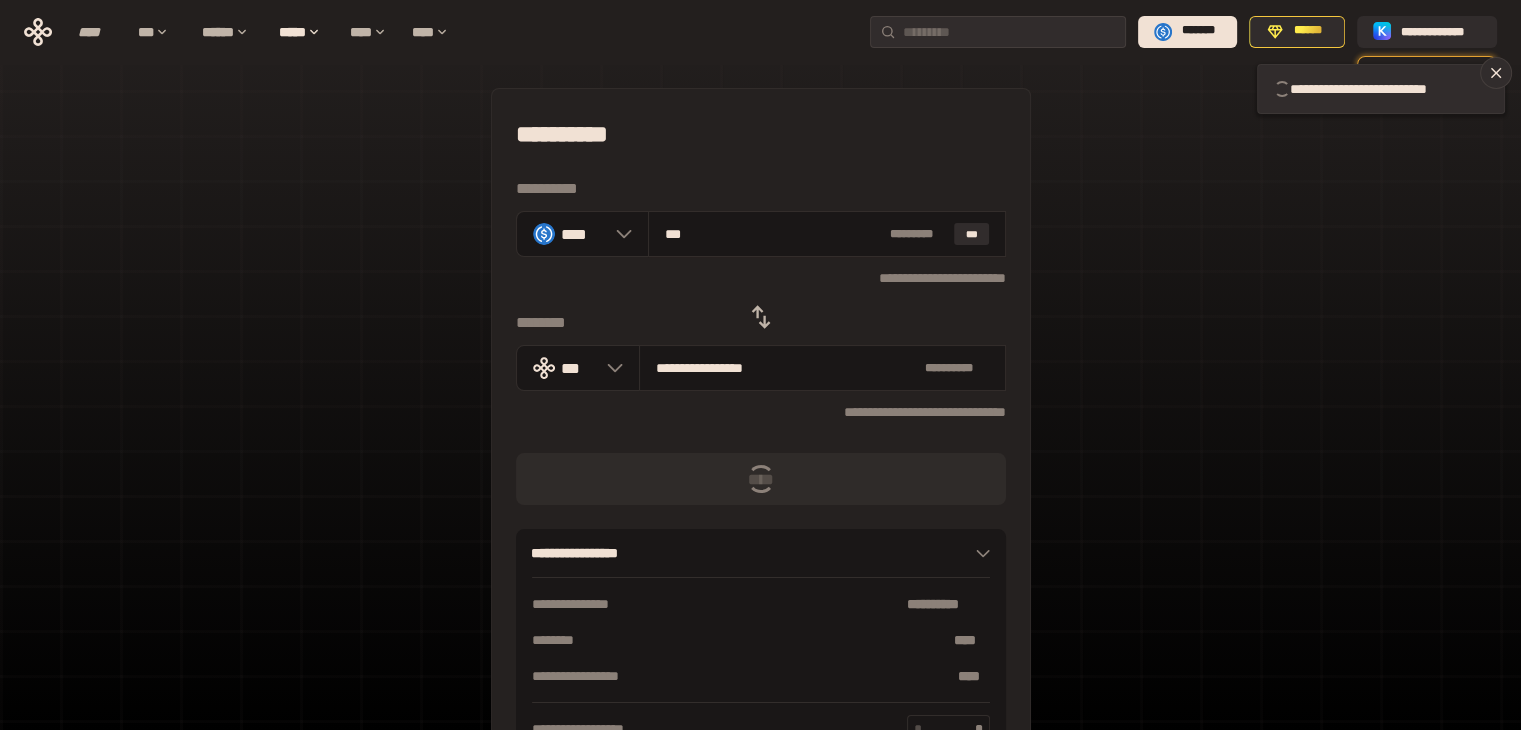 type 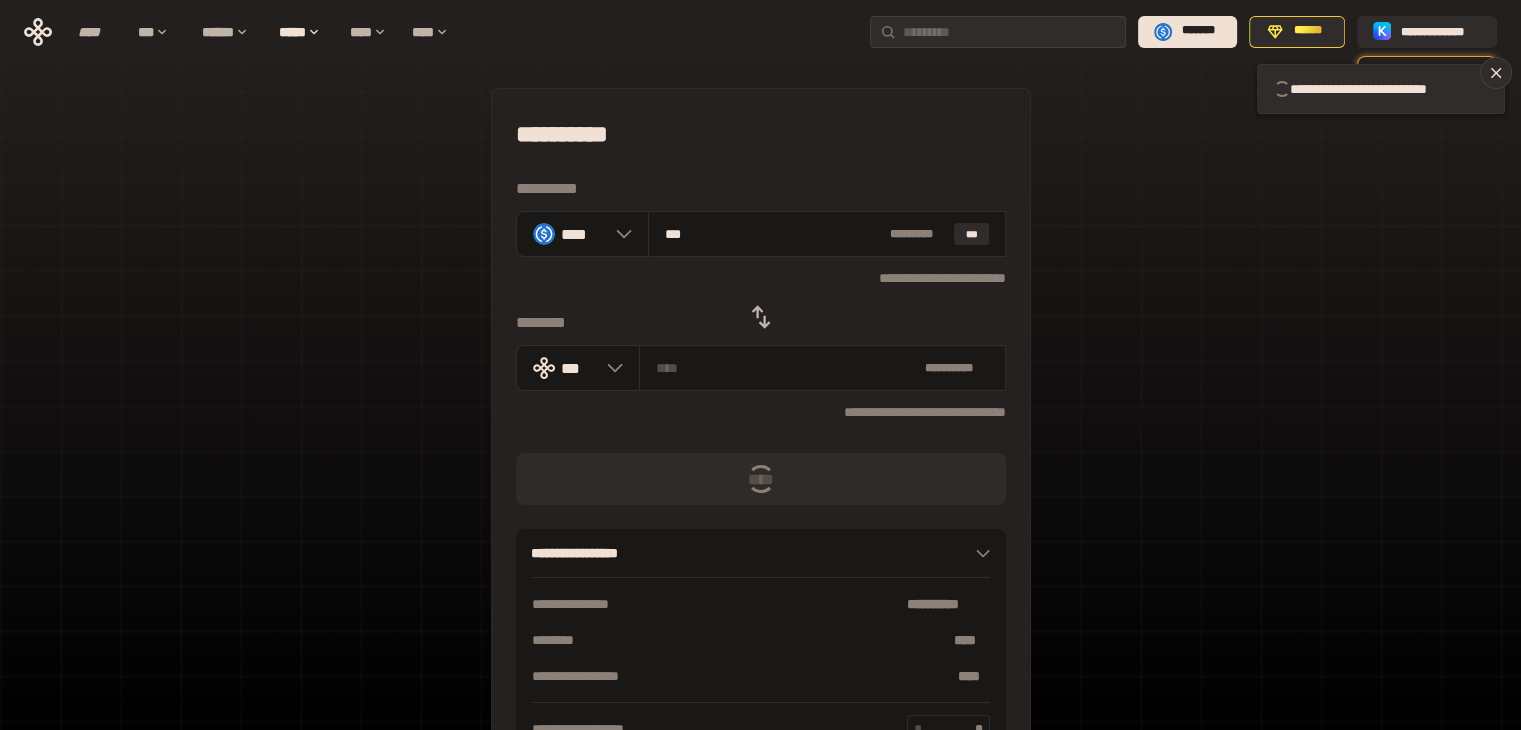 type 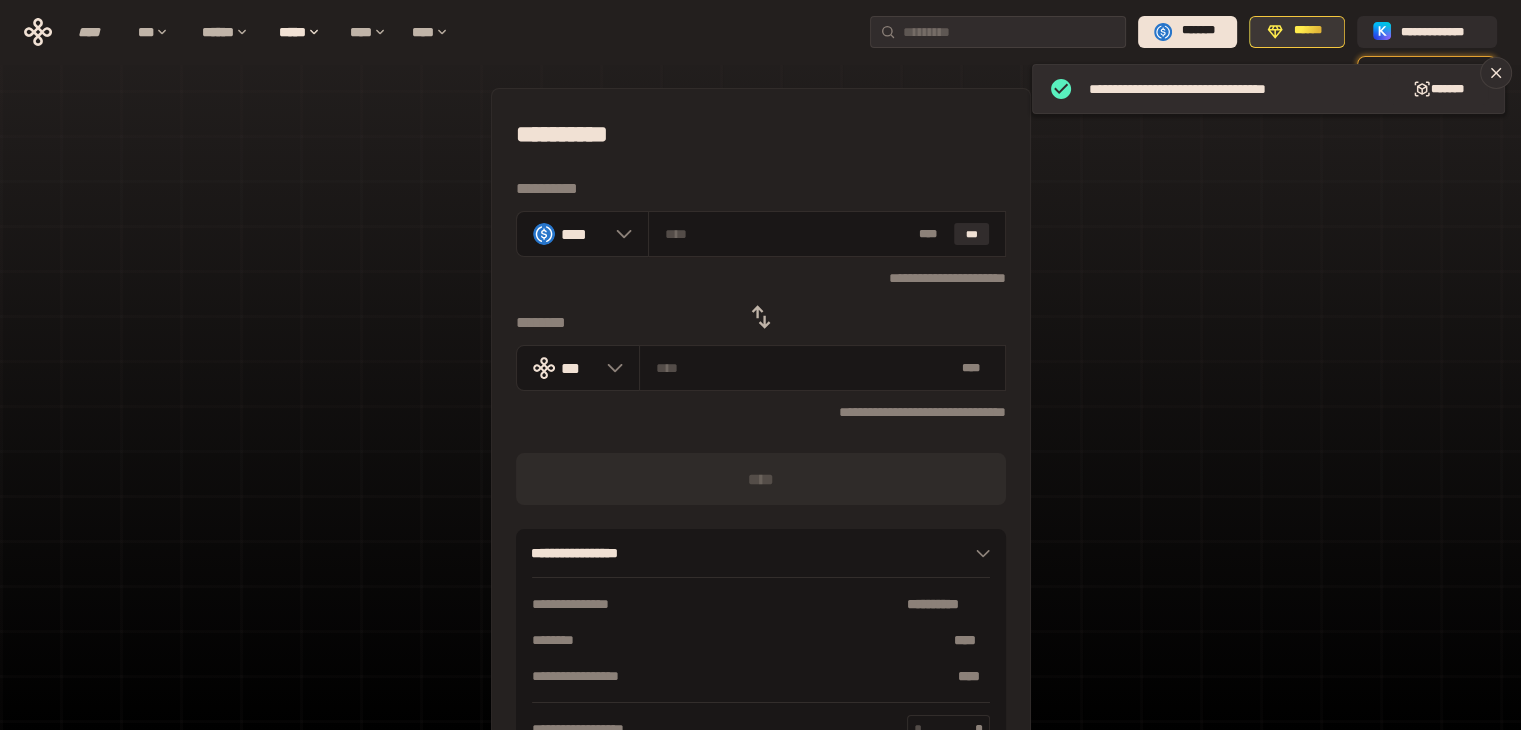 click on "******" at bounding box center [1308, 31] 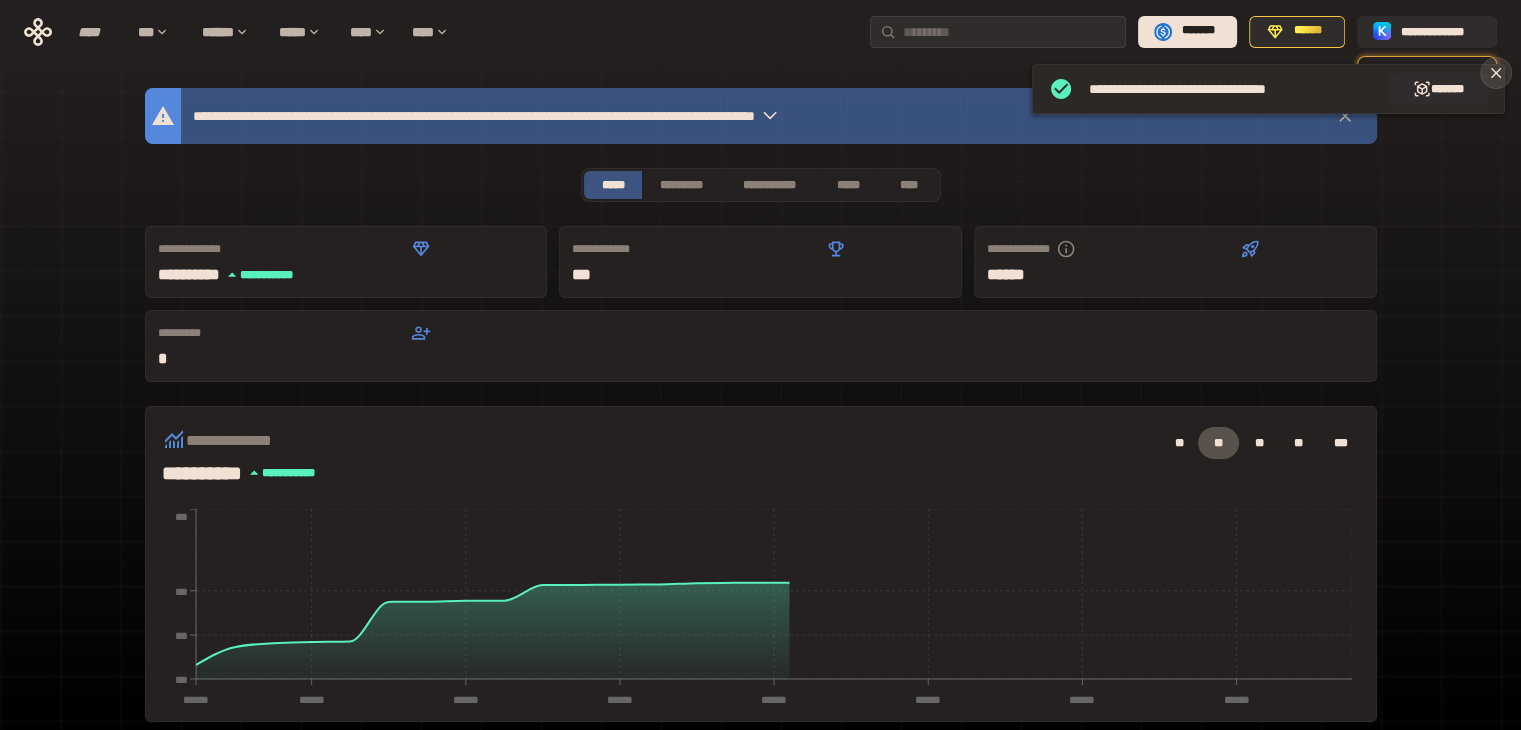 click on "**********" at bounding box center (1268, 89) 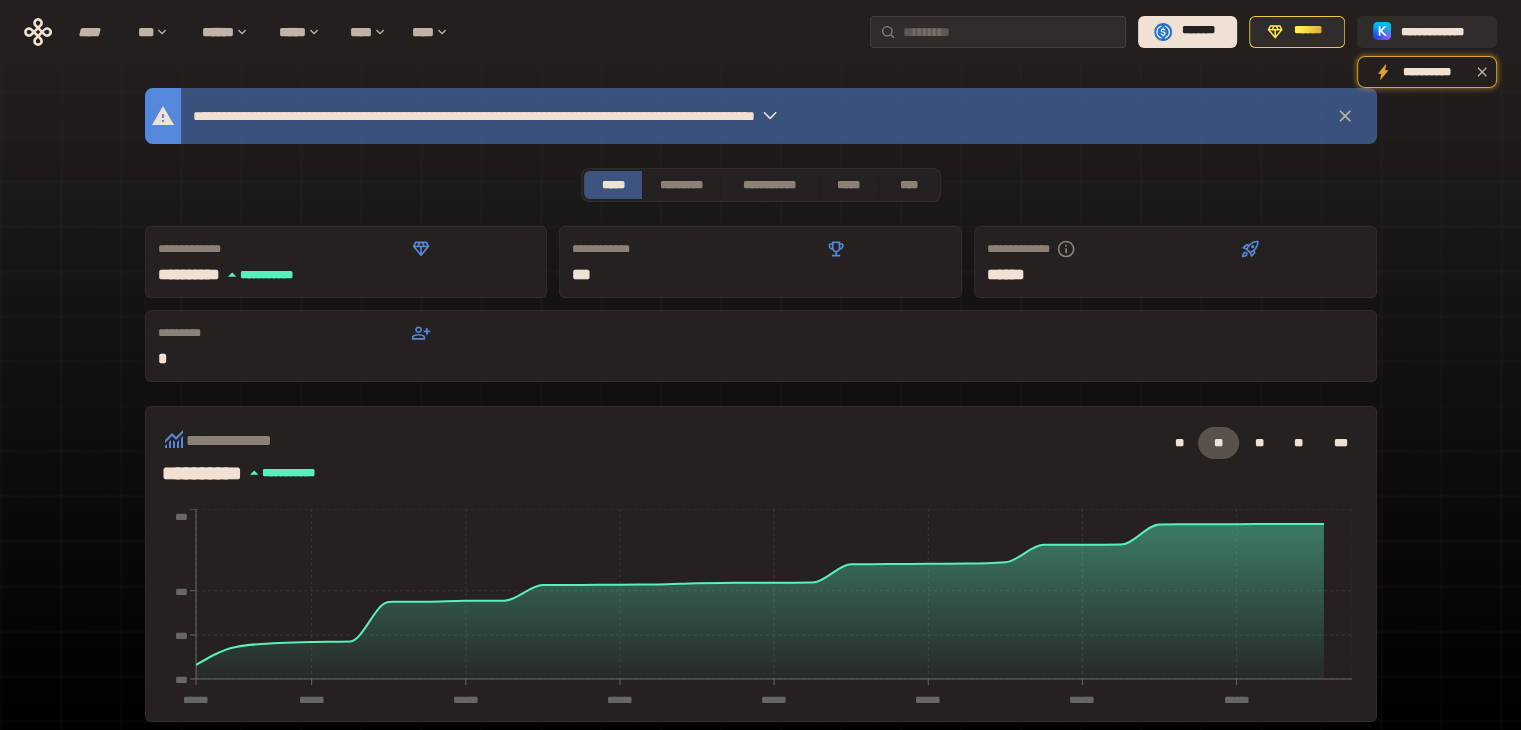 click on "**********" at bounding box center (760, 662) 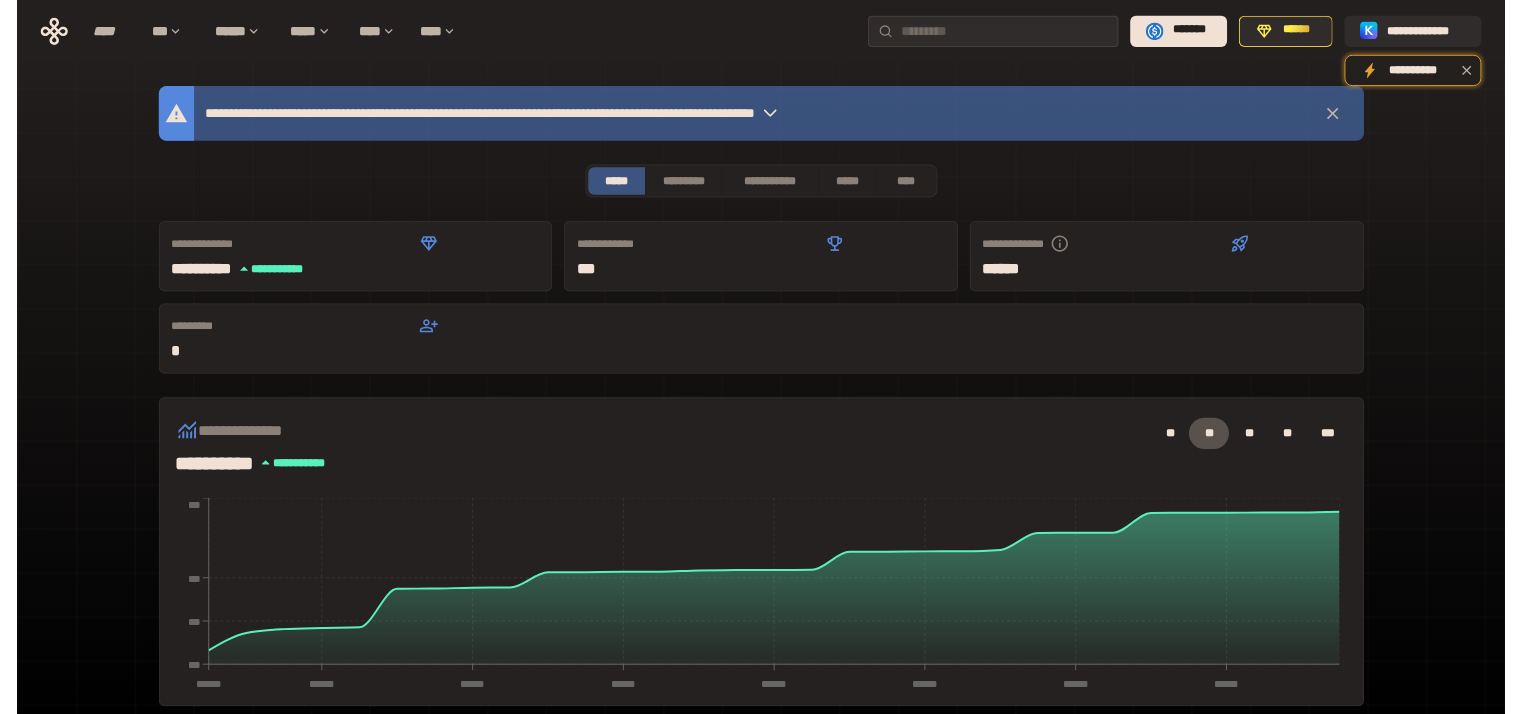 scroll, scrollTop: 500, scrollLeft: 0, axis: vertical 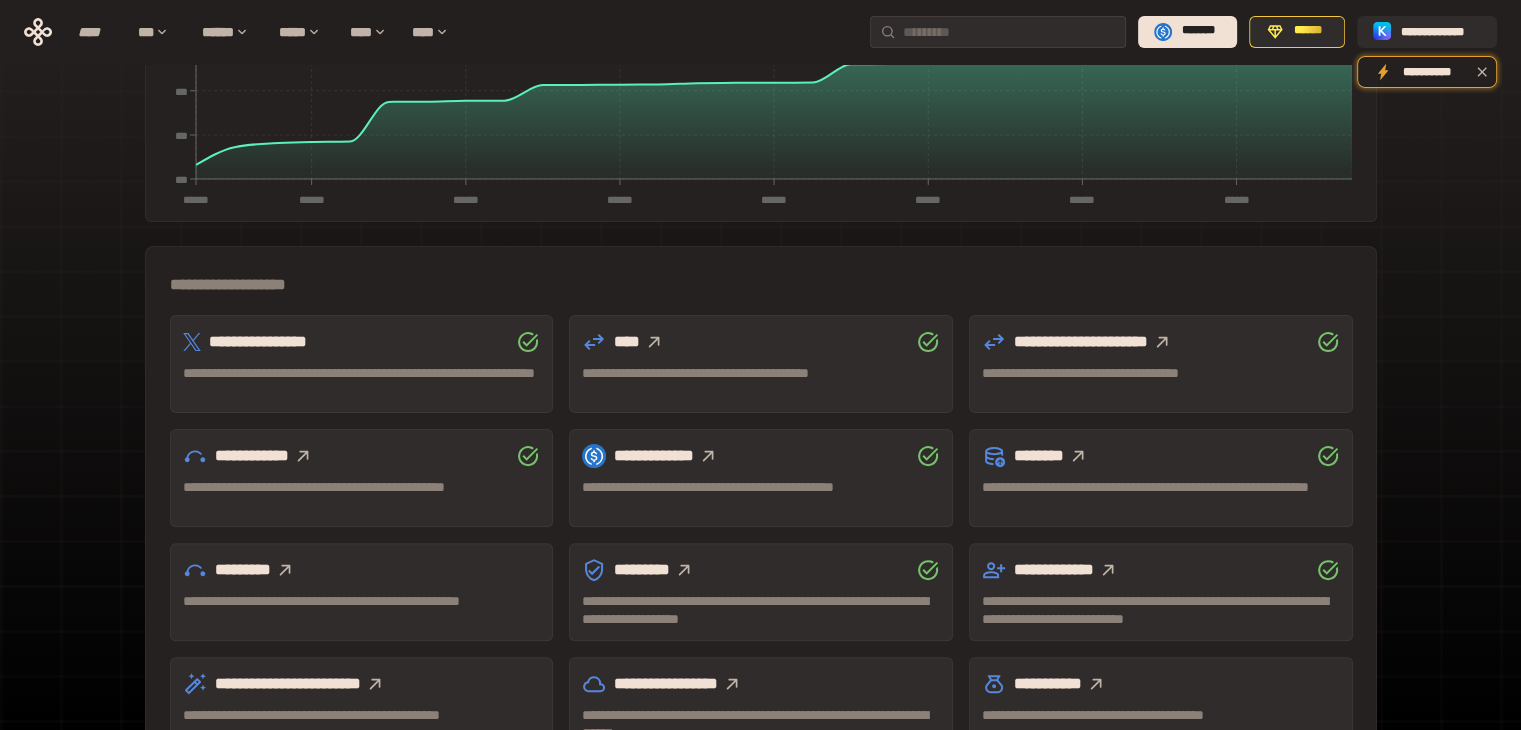 click 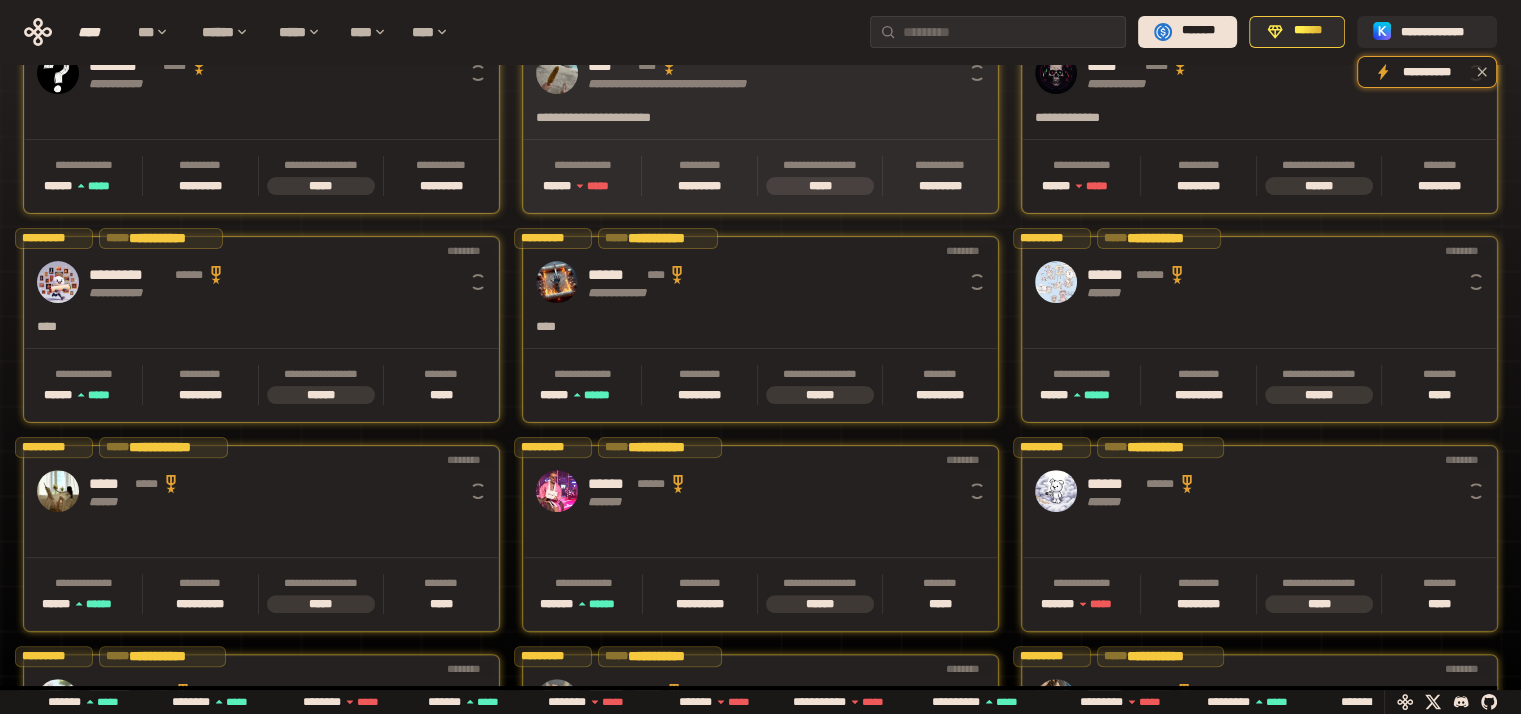 scroll, scrollTop: 0, scrollLeft: 16, axis: horizontal 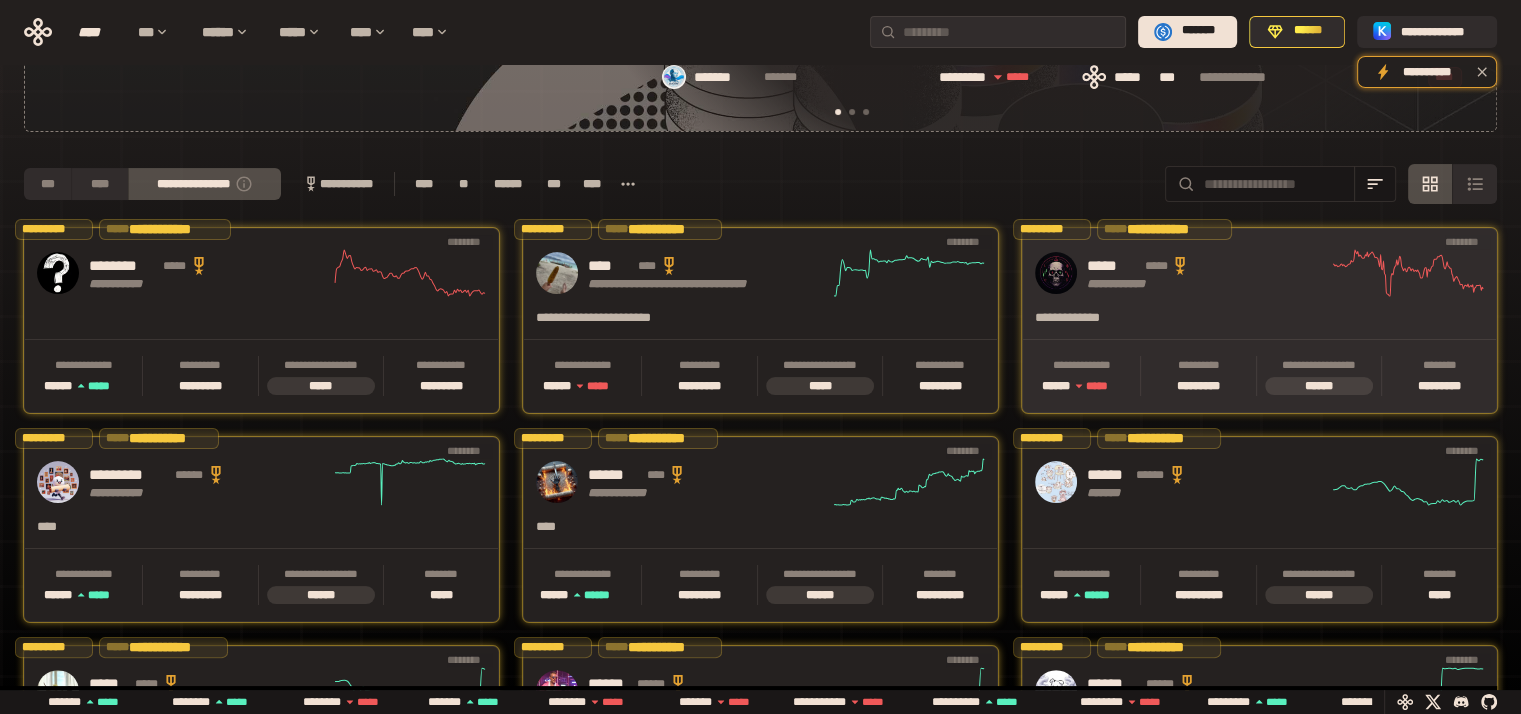 click on "**********" at bounding box center (1259, 273) 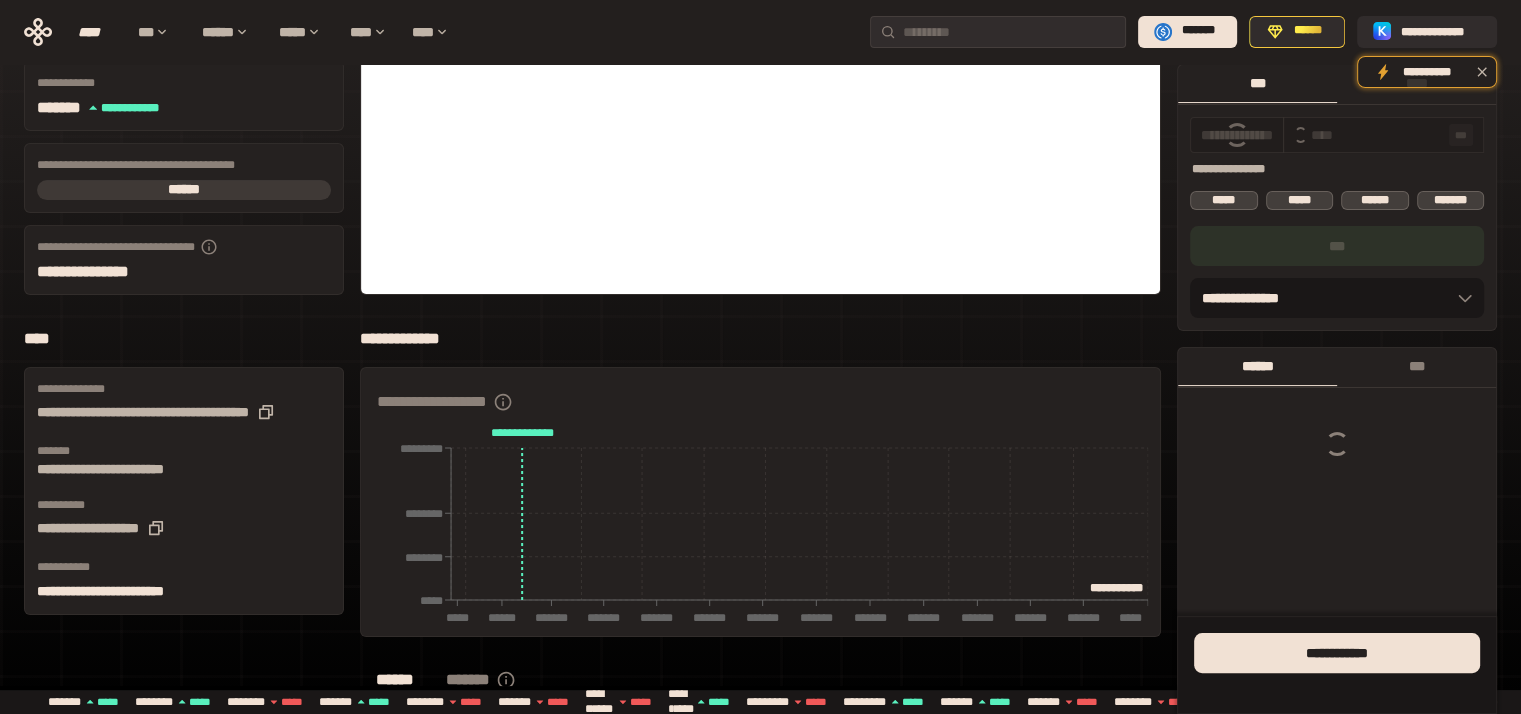 type on "***" 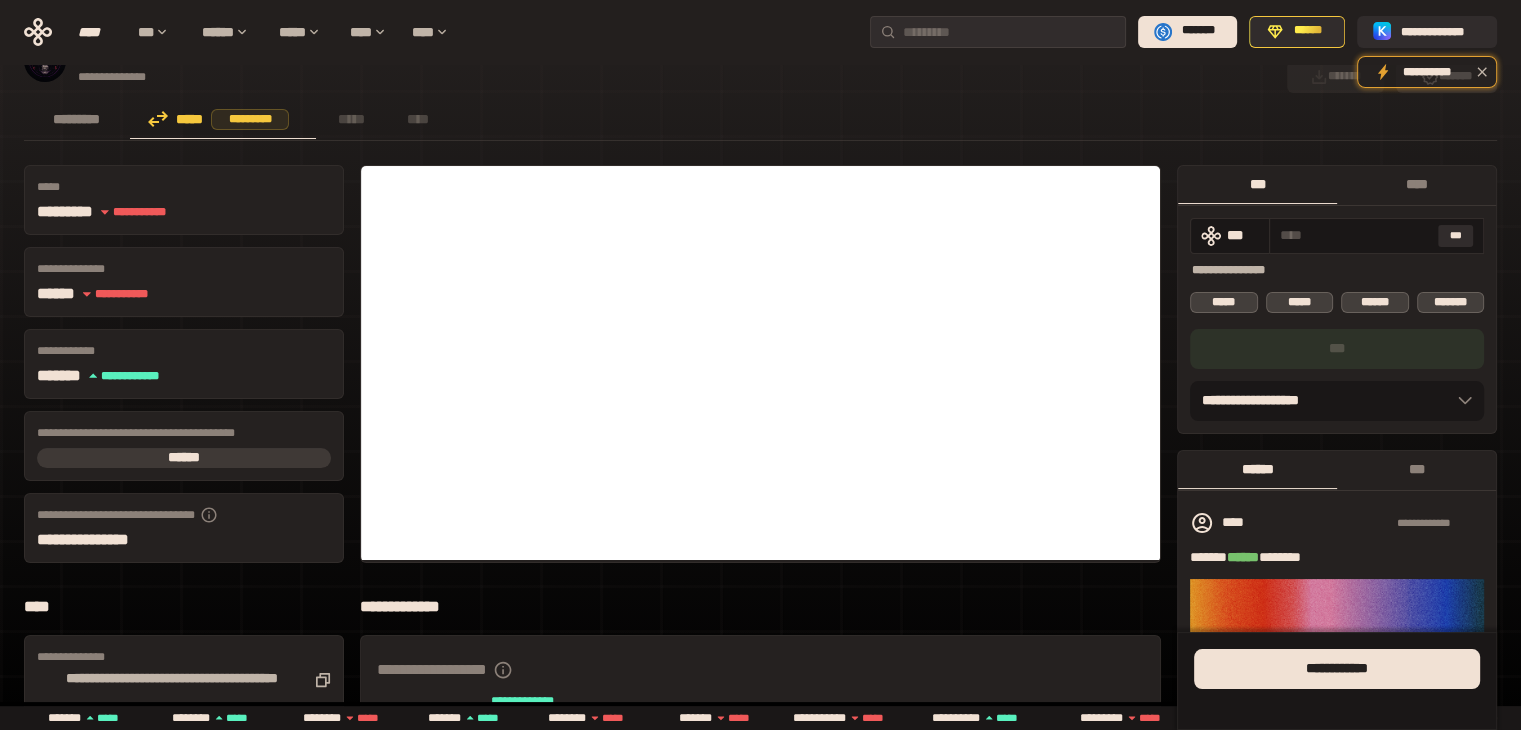 scroll, scrollTop: 0, scrollLeft: 0, axis: both 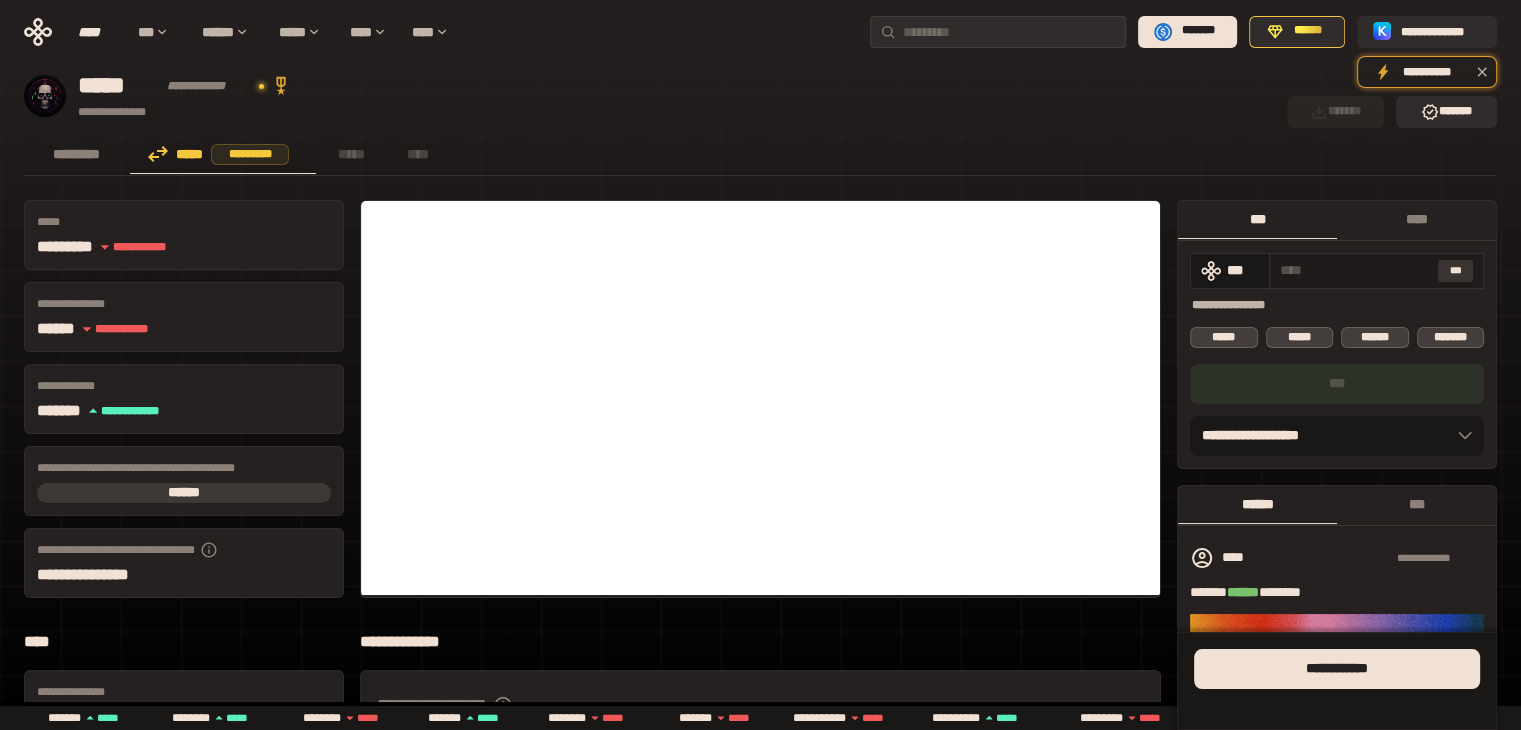 click on "***" at bounding box center [1456, 271] 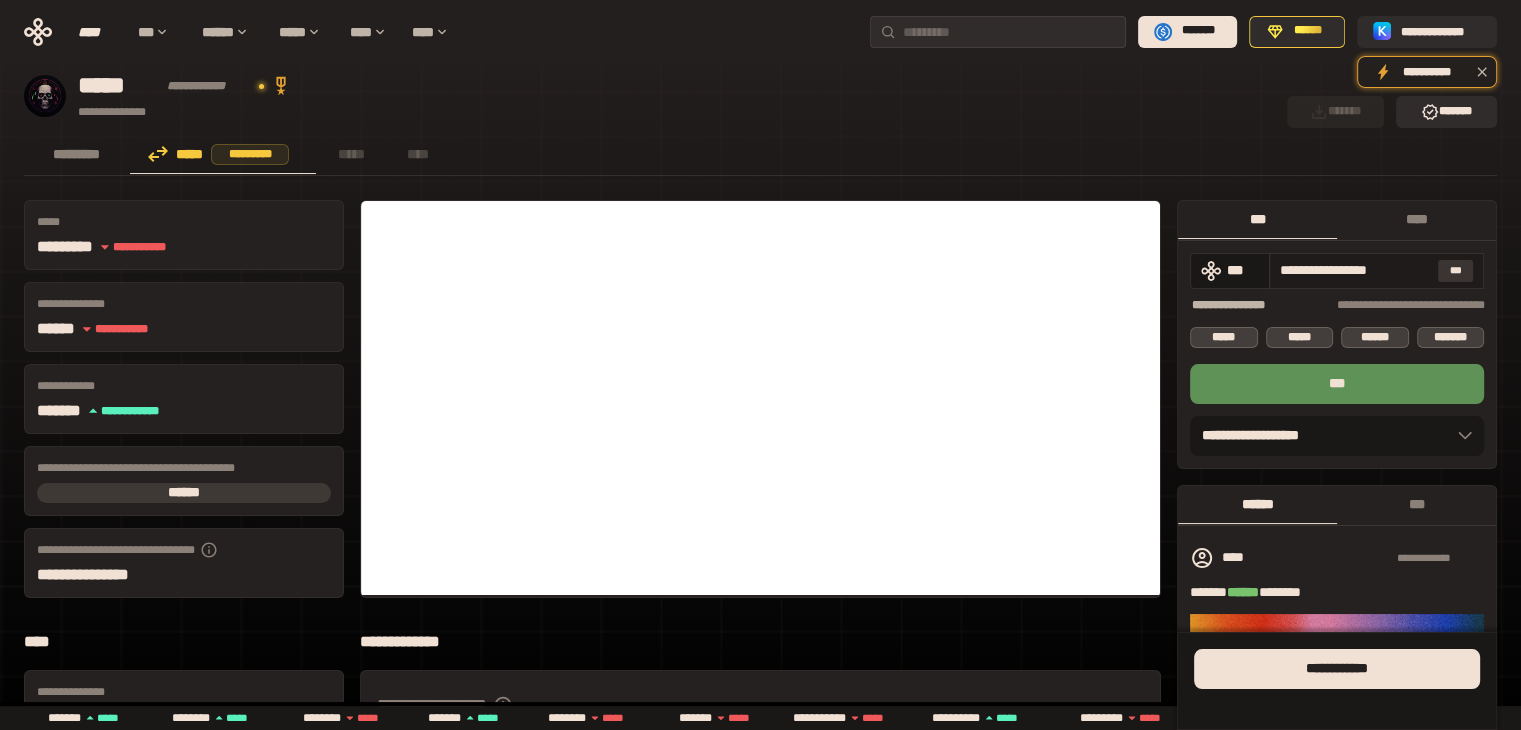drag, startPoint x: 1280, startPoint y: 267, endPoint x: 1442, endPoint y: 271, distance: 162.04938 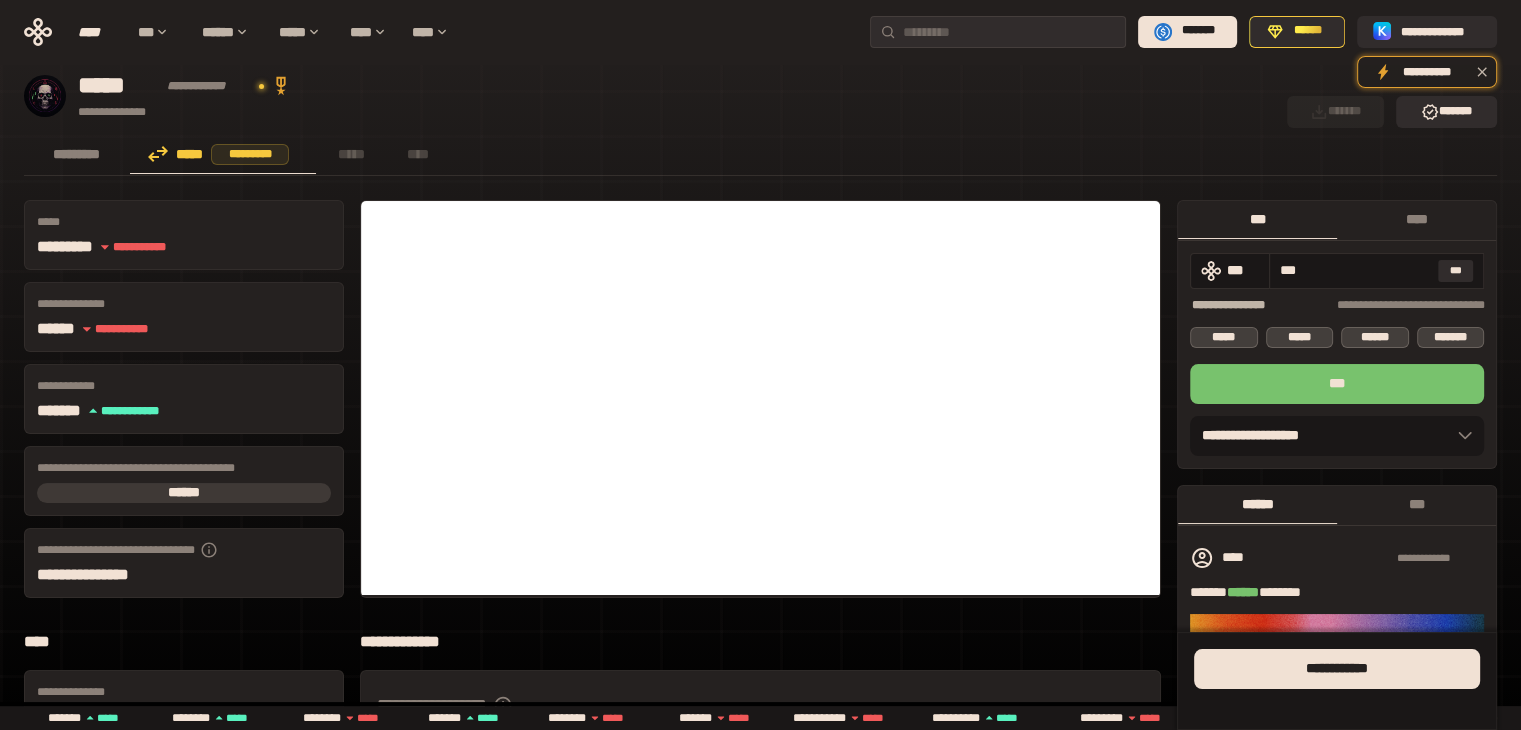 type on "***" 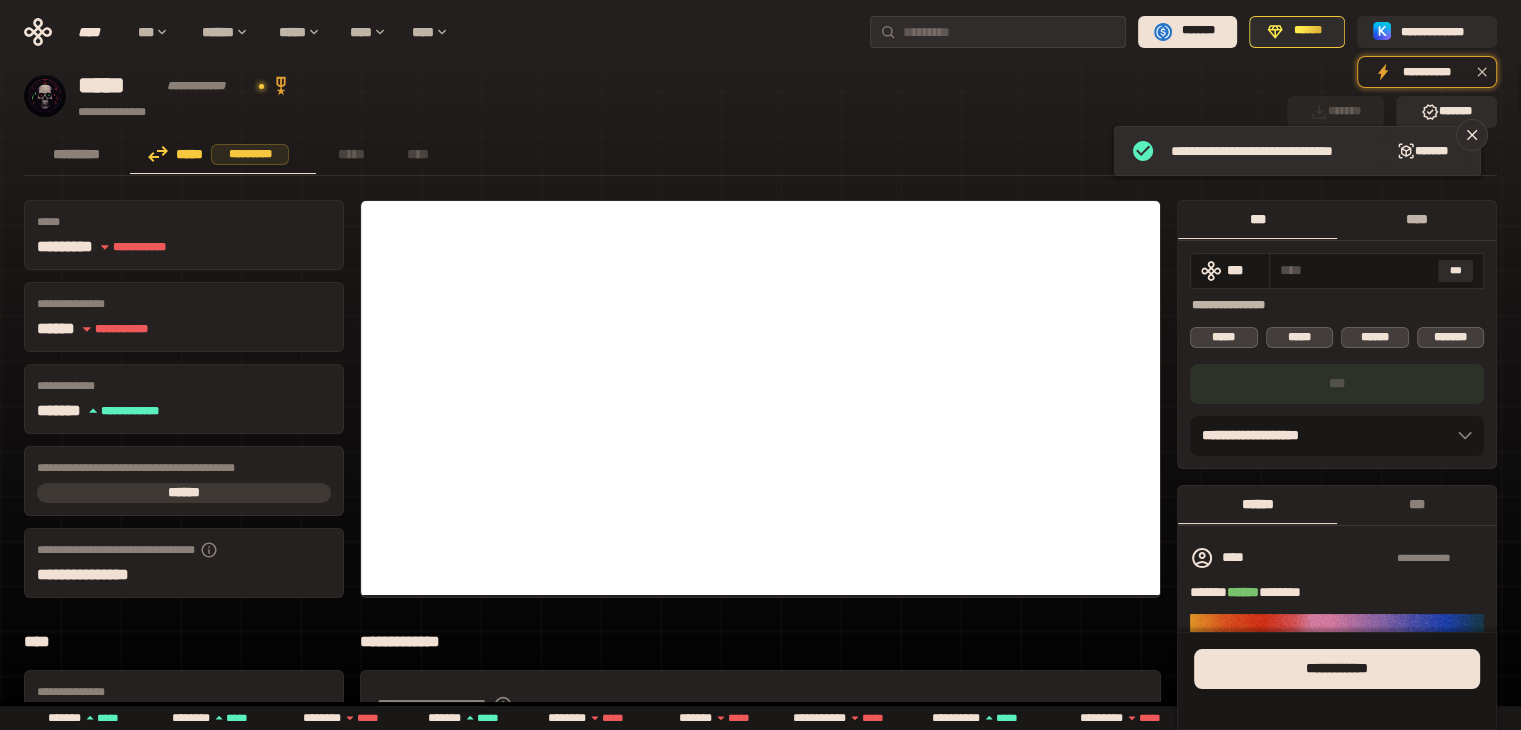 click on "****" at bounding box center [1416, 219] 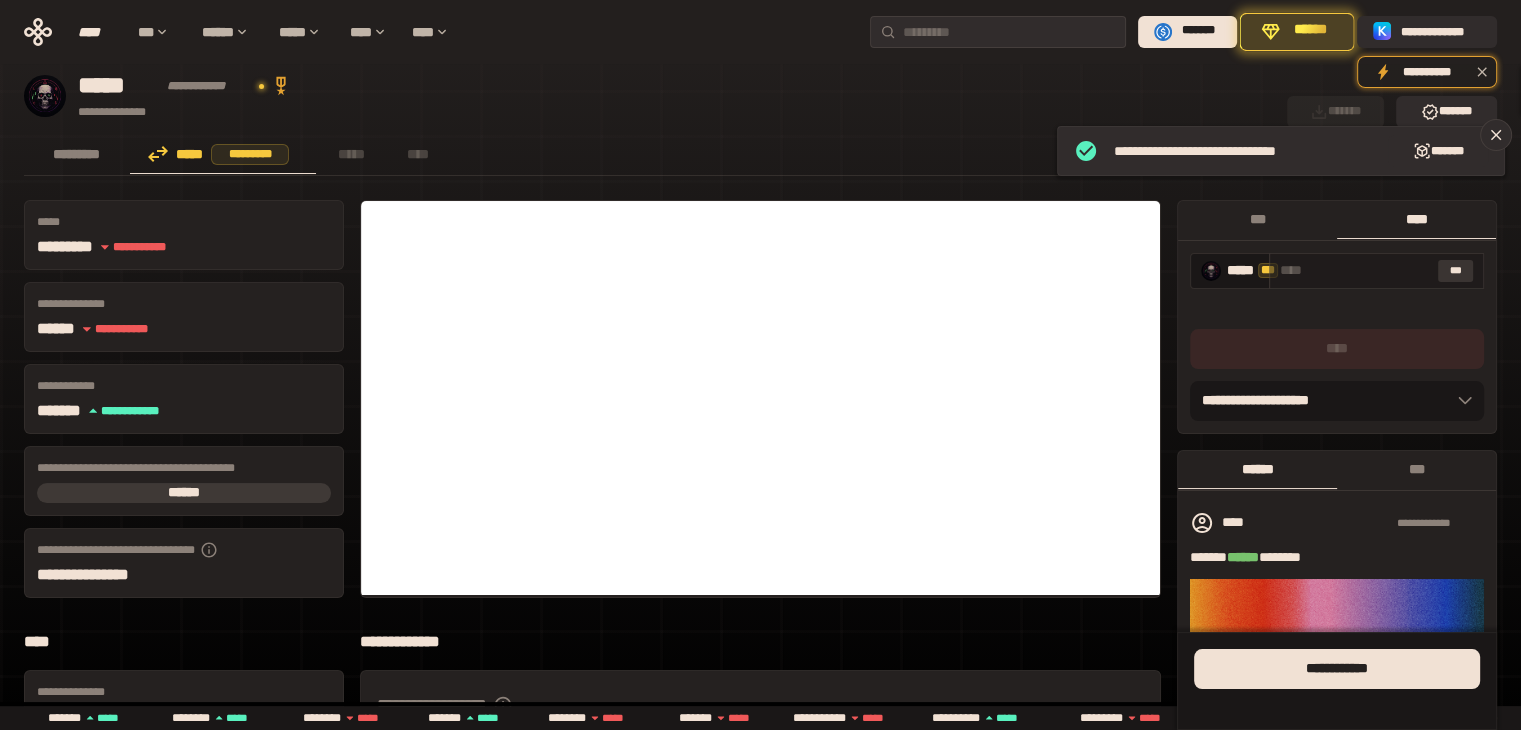 click on "***" at bounding box center [1456, 271] 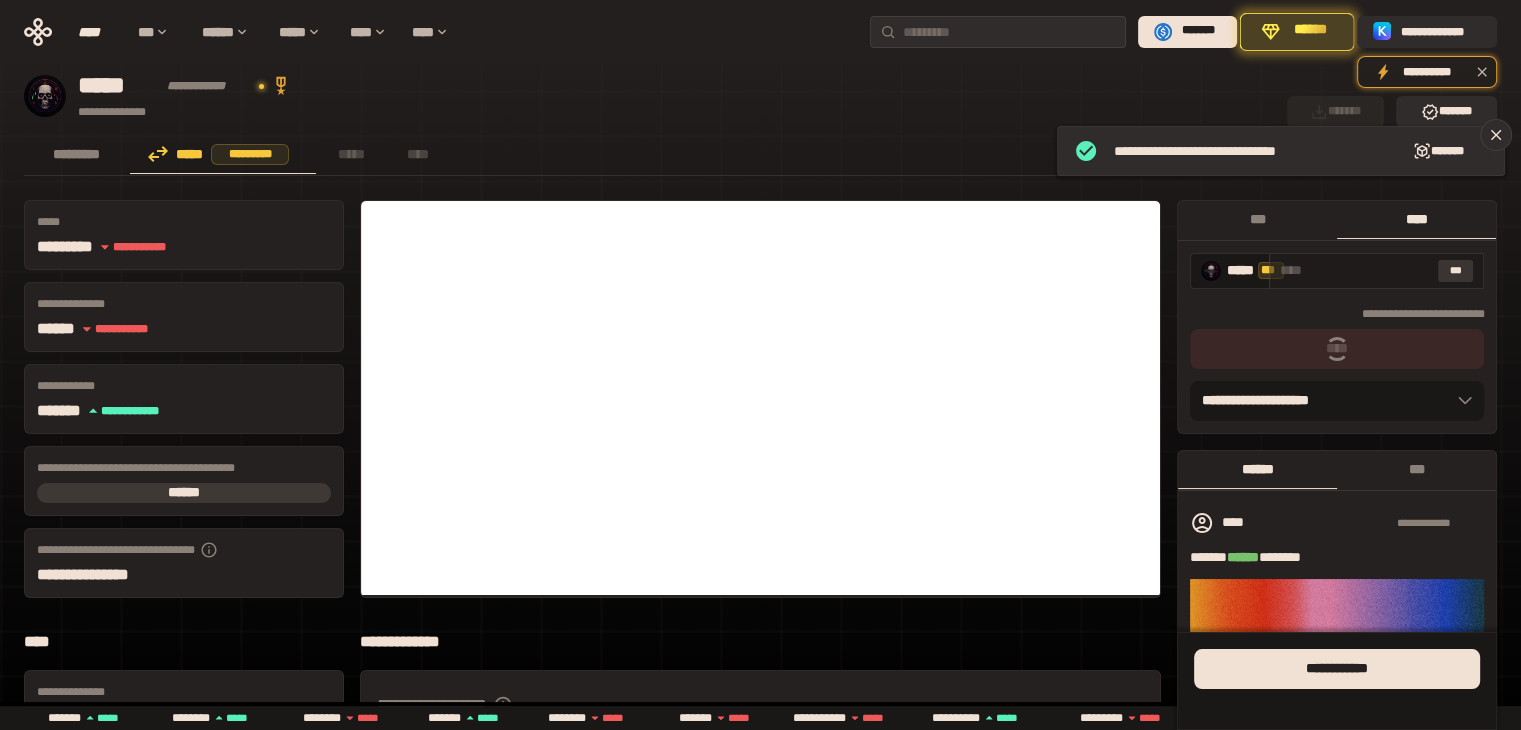 type on "**********" 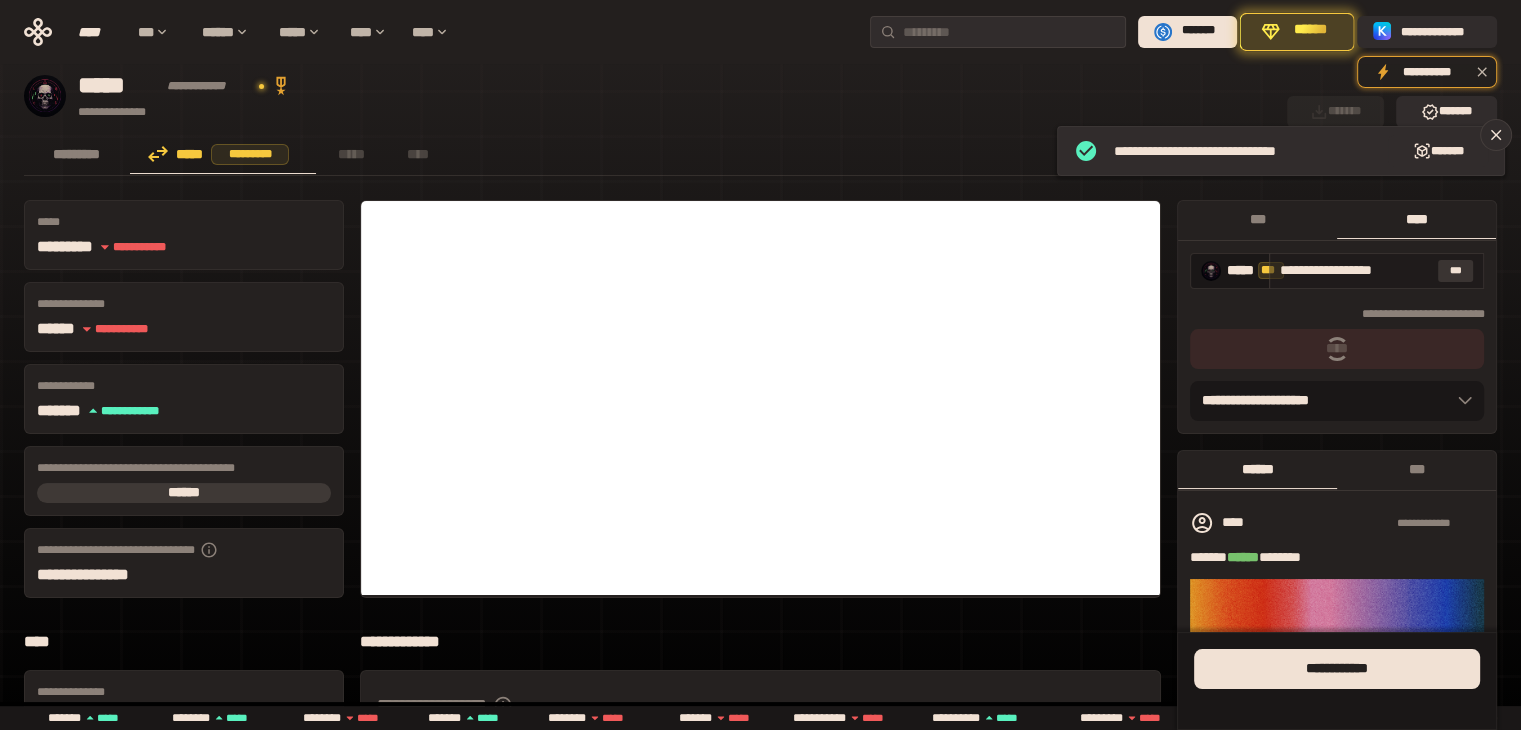 click on "***" at bounding box center [1456, 271] 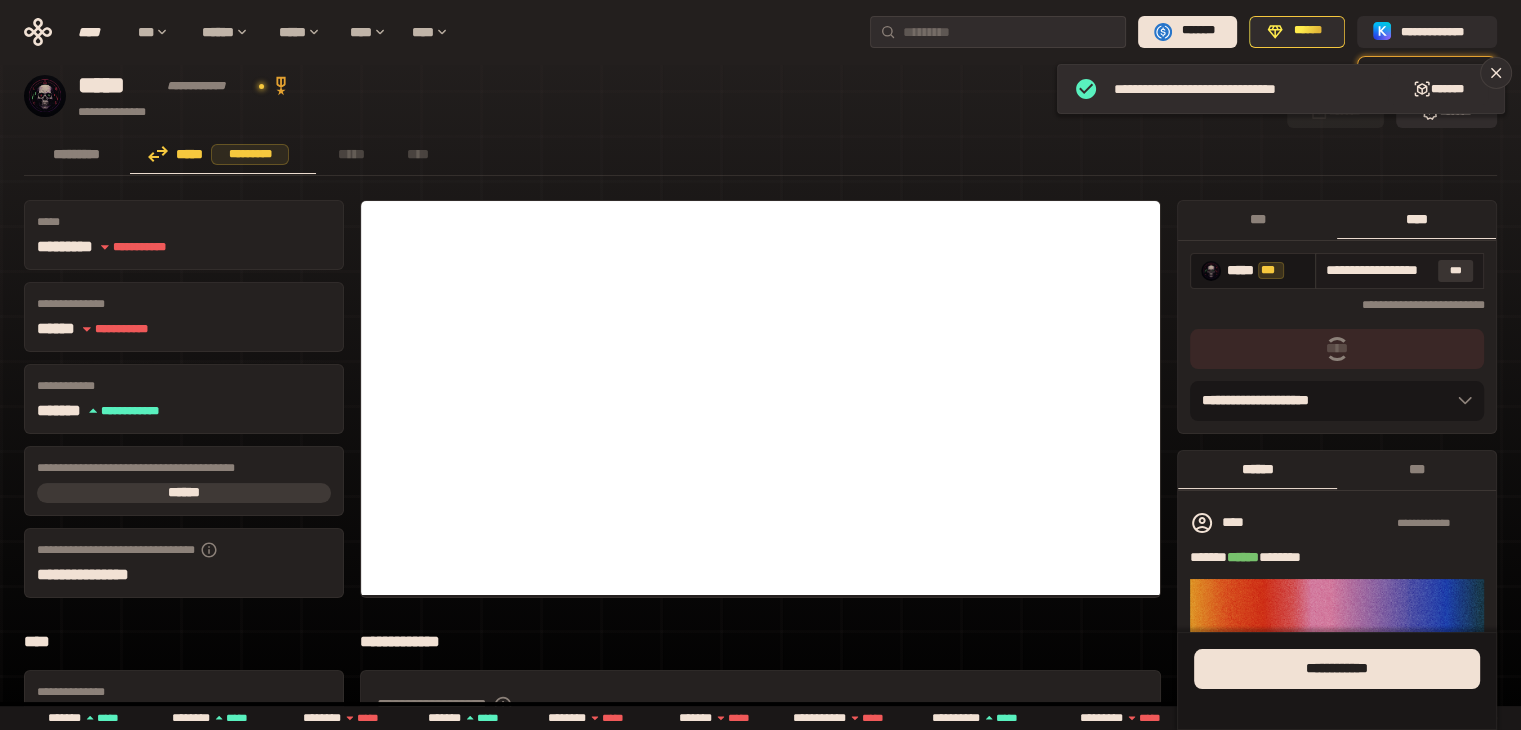 scroll, scrollTop: 0, scrollLeft: 0, axis: both 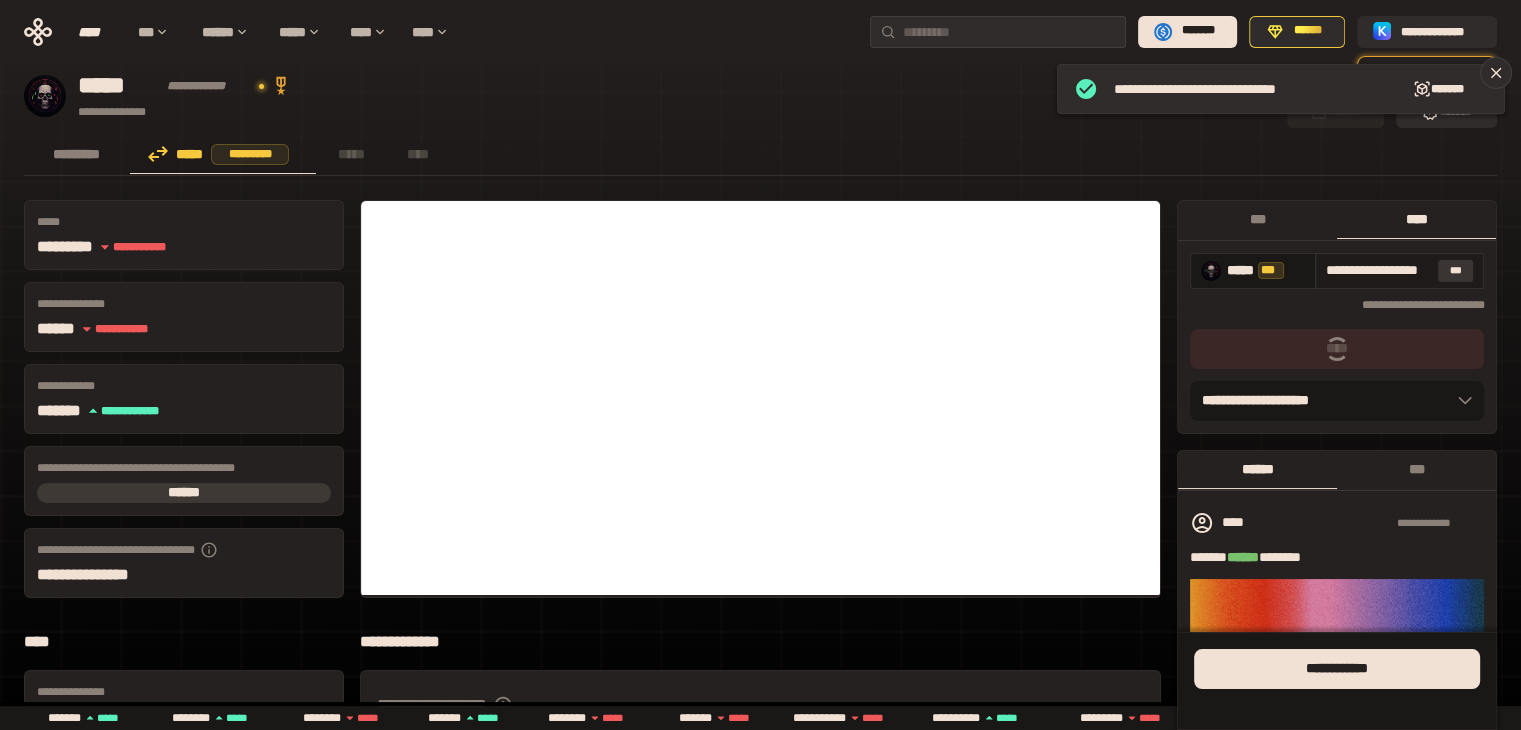 click on "***" at bounding box center (1456, 271) 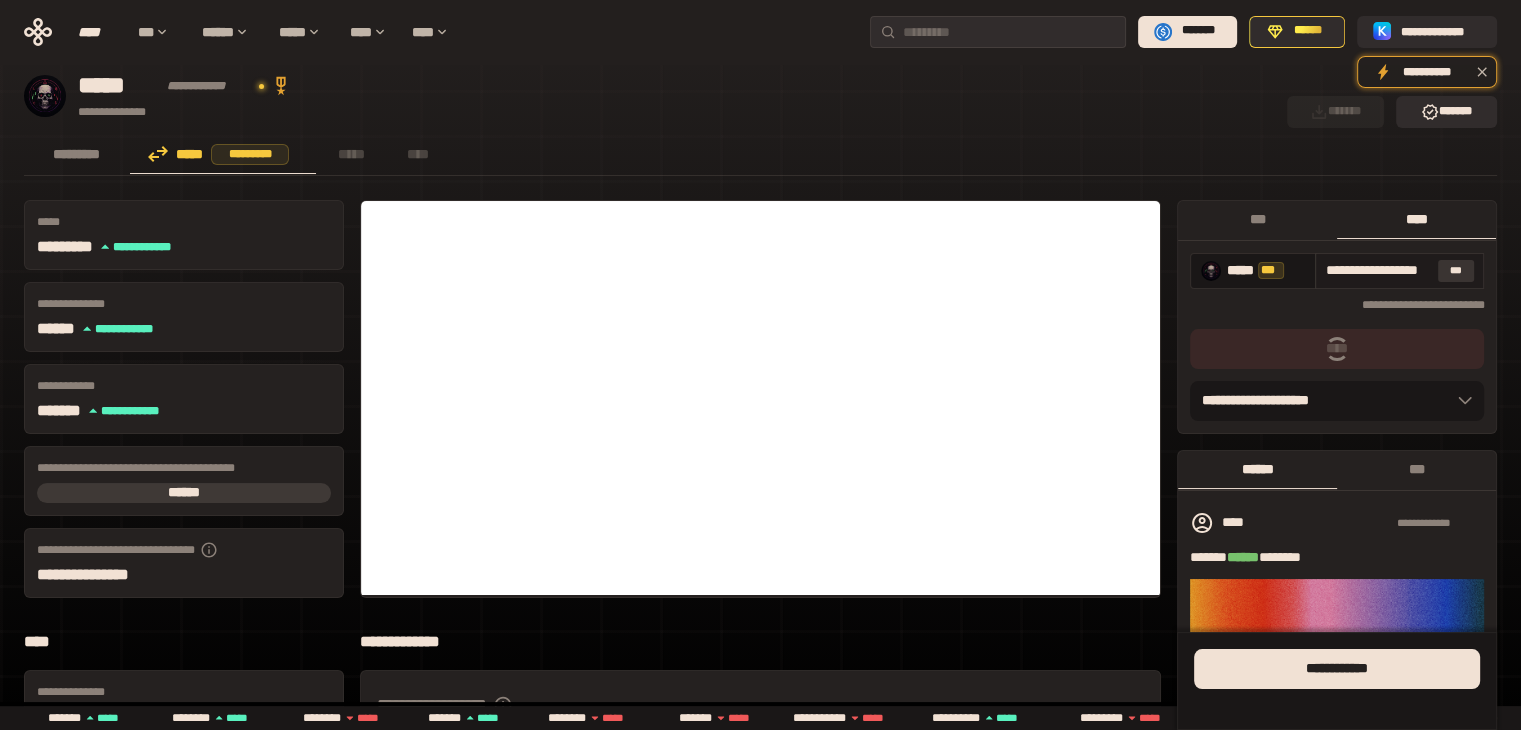 scroll, scrollTop: 0, scrollLeft: 40, axis: horizontal 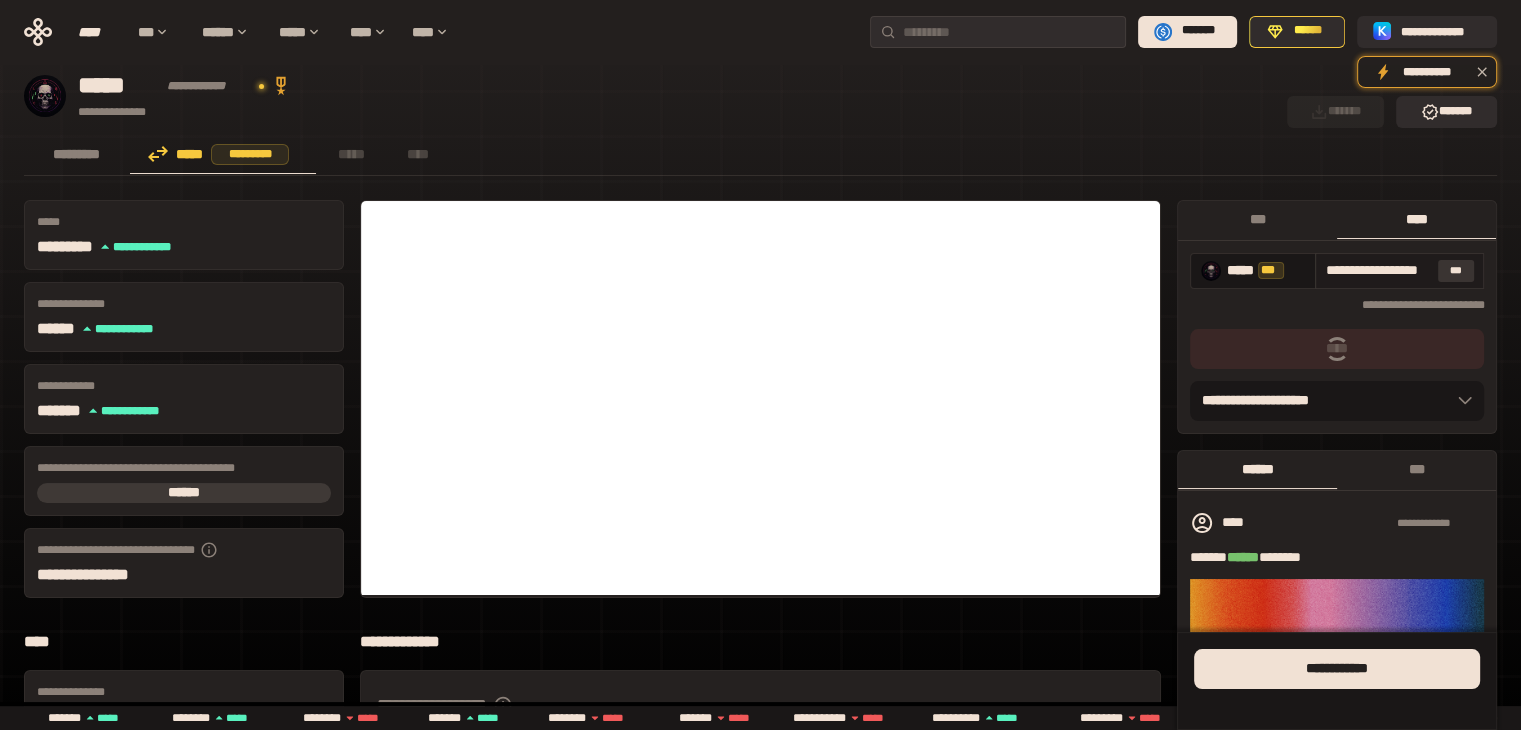 click on "***" at bounding box center [1456, 271] 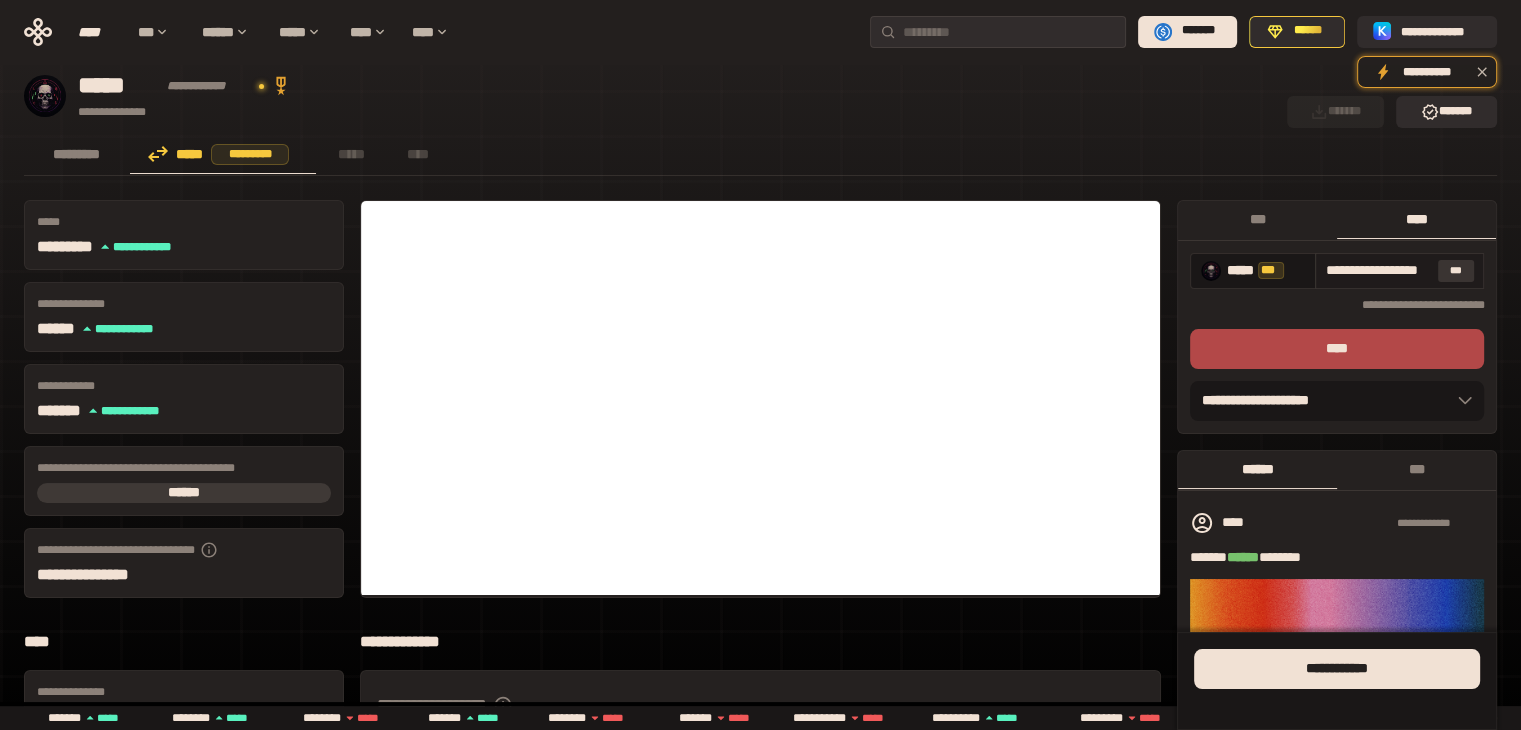 click on "***" at bounding box center [1456, 271] 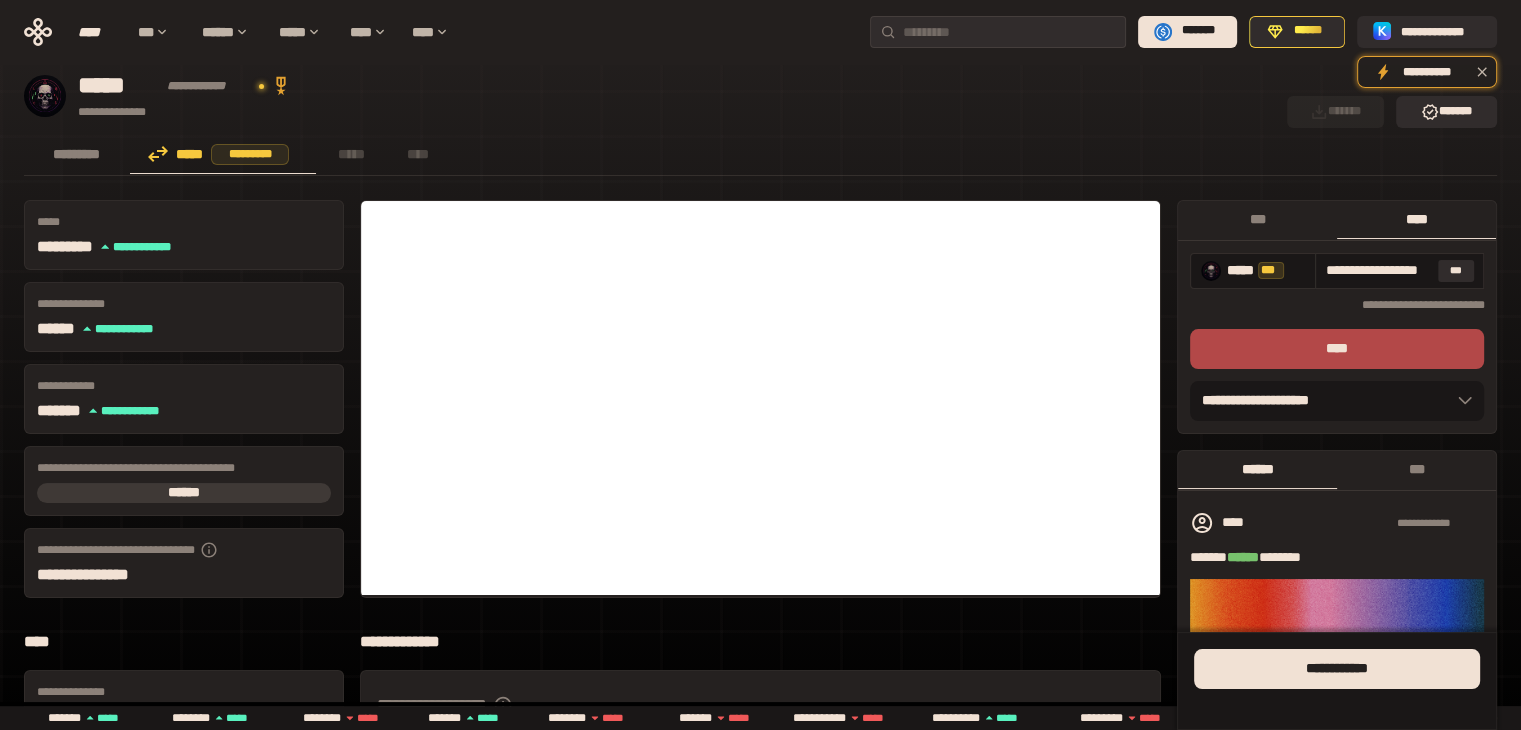 click on "****" at bounding box center [1416, 219] 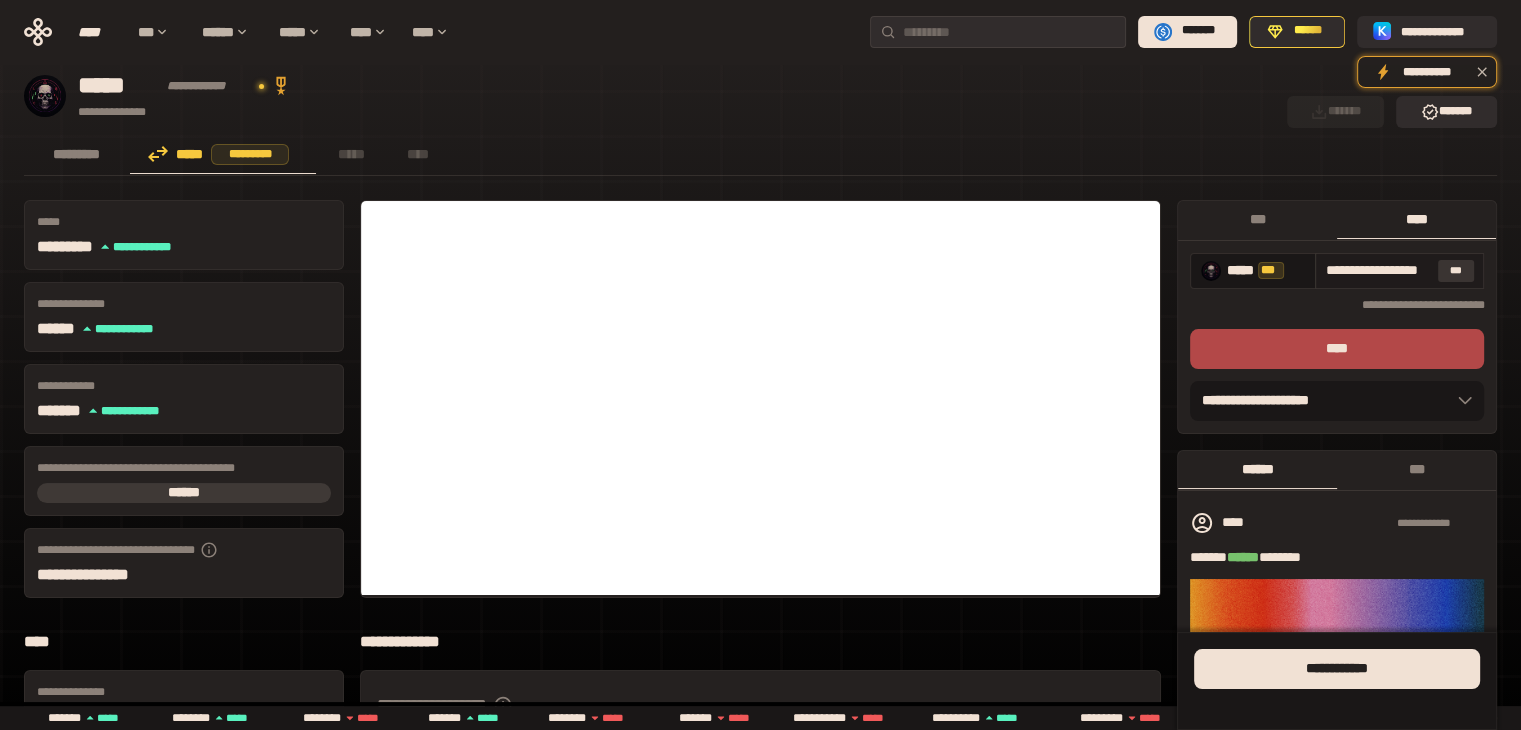 click on "***" at bounding box center (1456, 271) 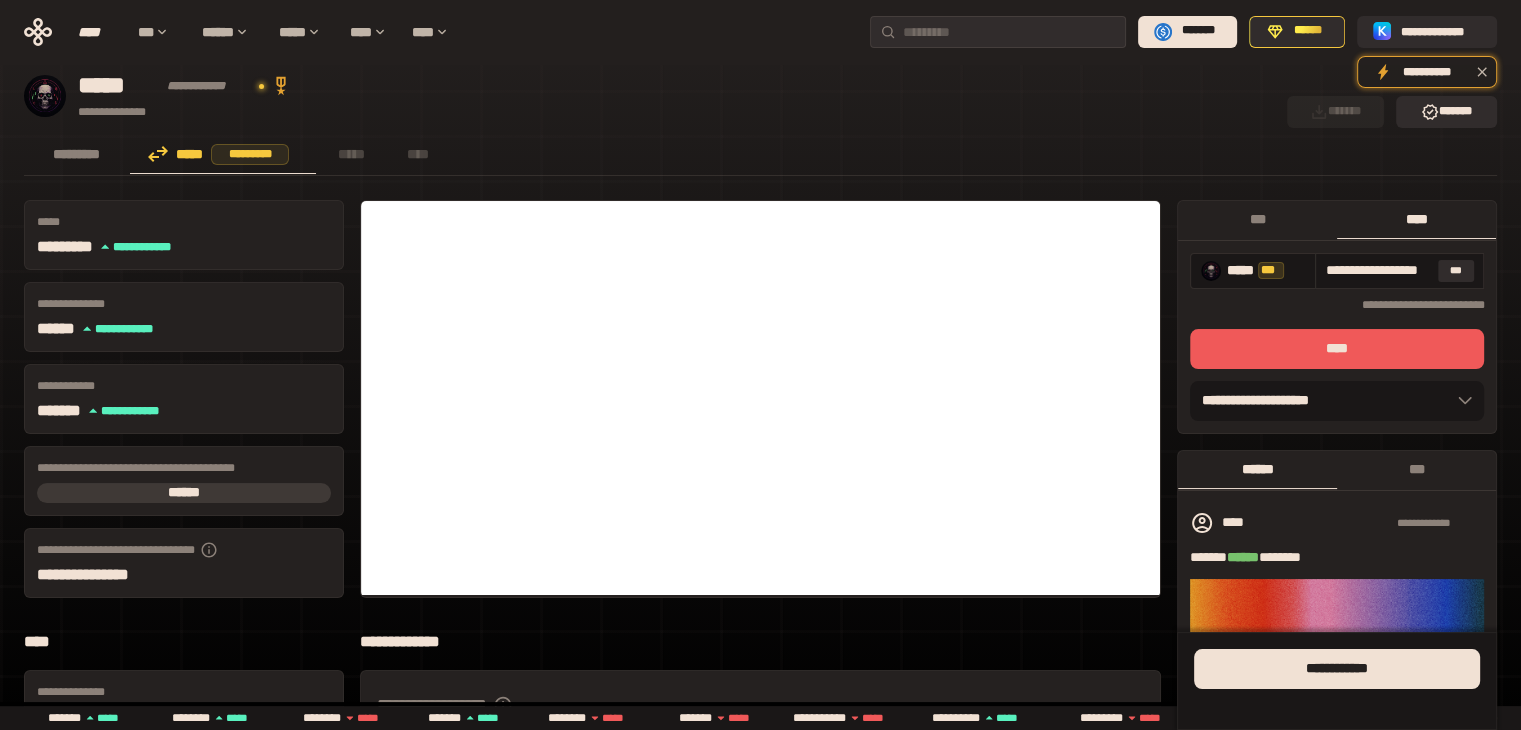 scroll, scrollTop: 0, scrollLeft: 0, axis: both 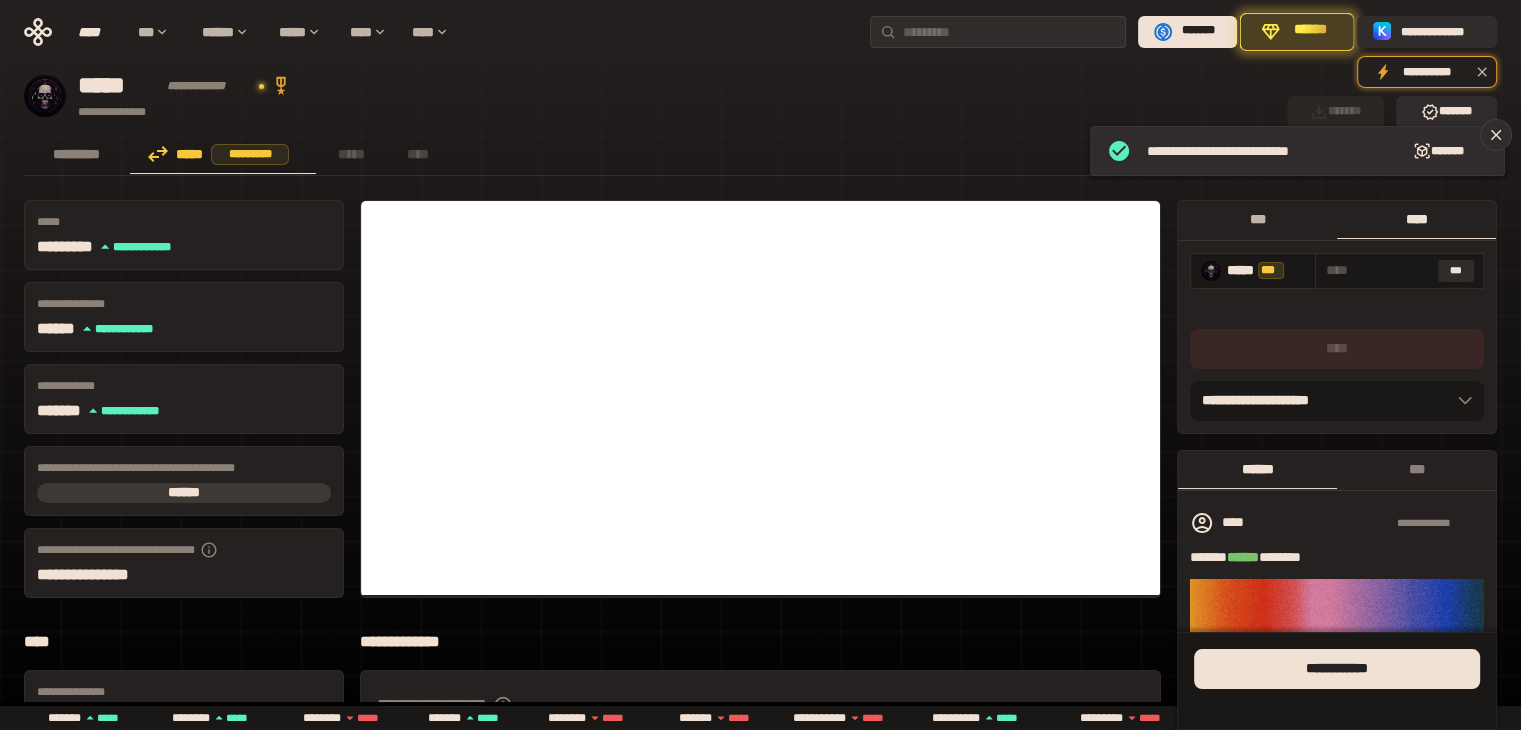 click on "***" at bounding box center [1257, 219] 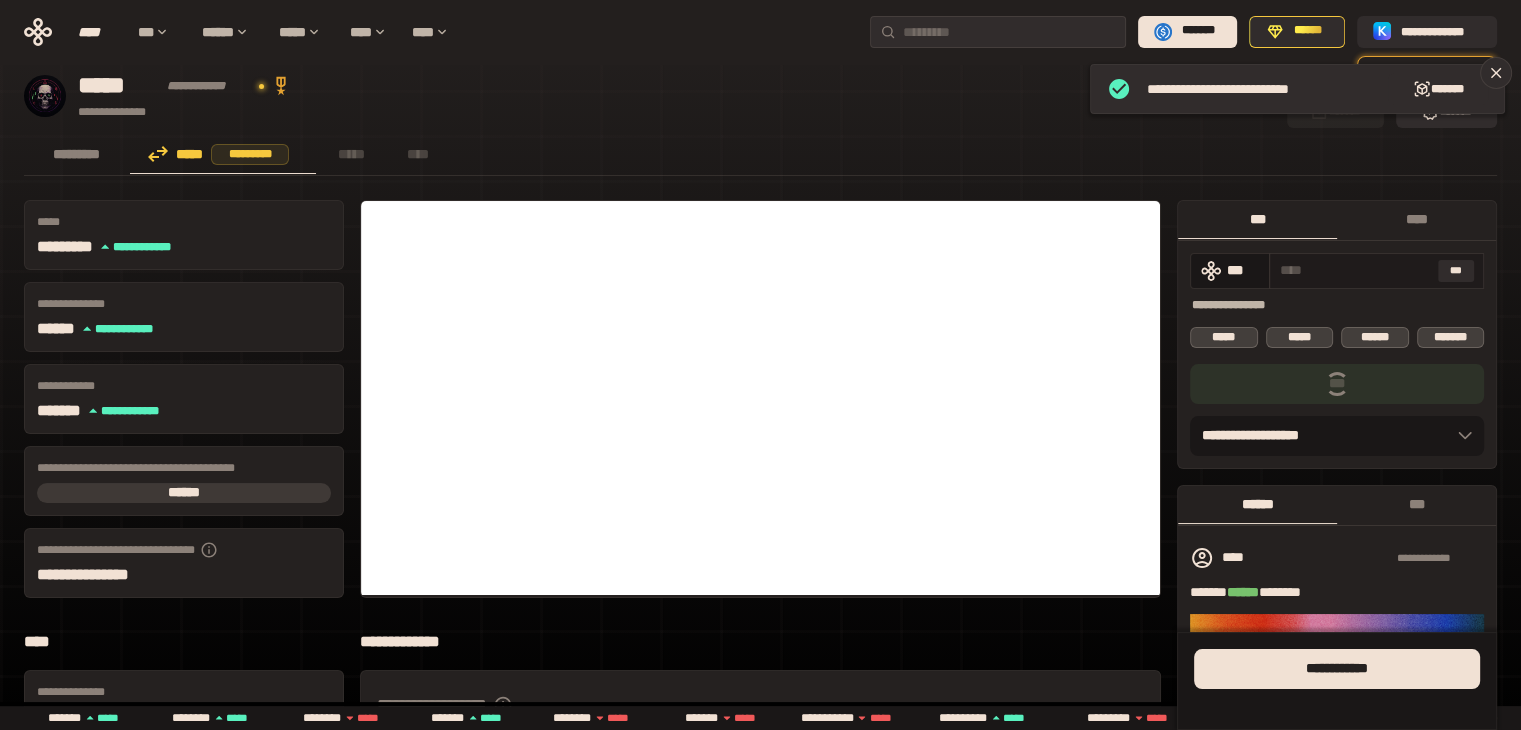 click on "***" at bounding box center [1456, 271] 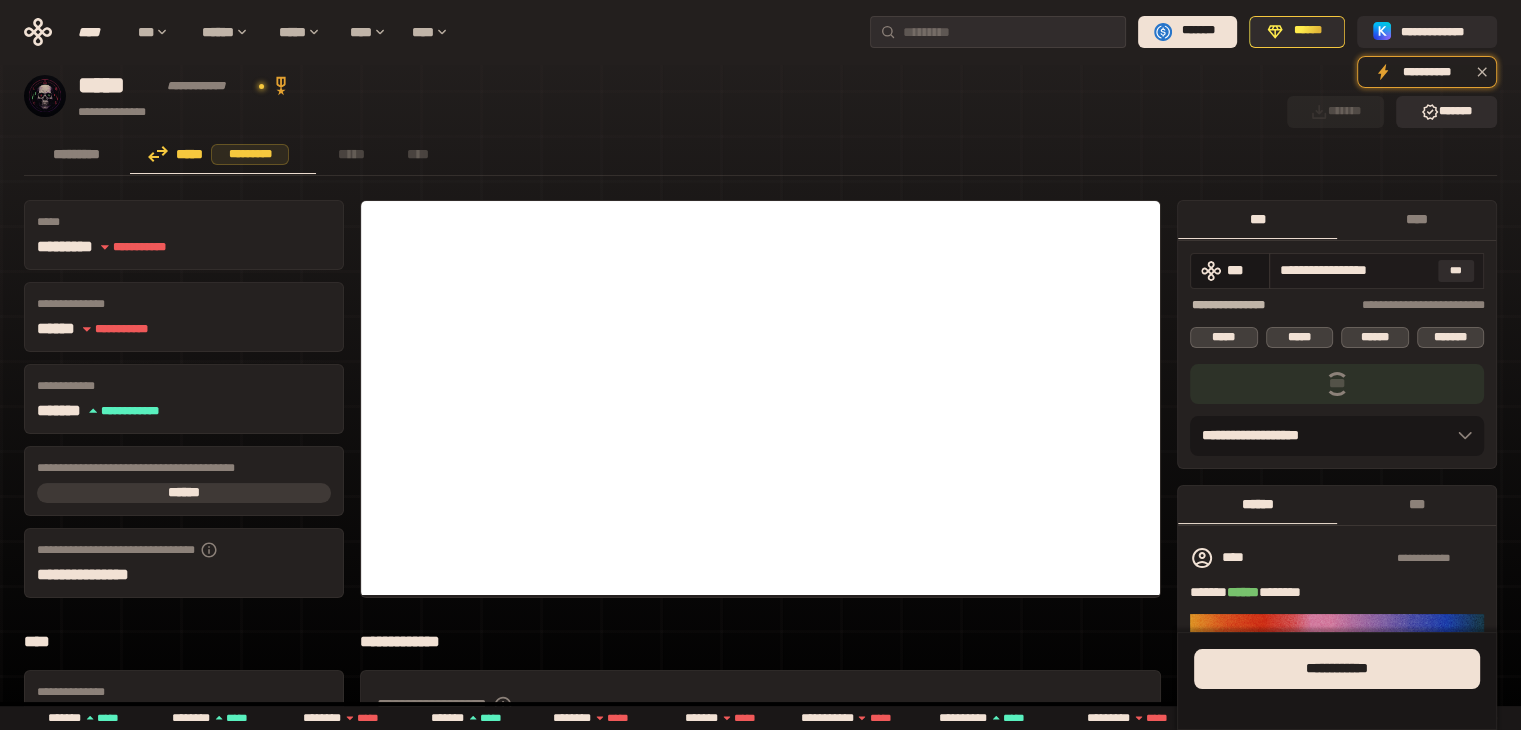 click on "**********" at bounding box center [1376, 271] 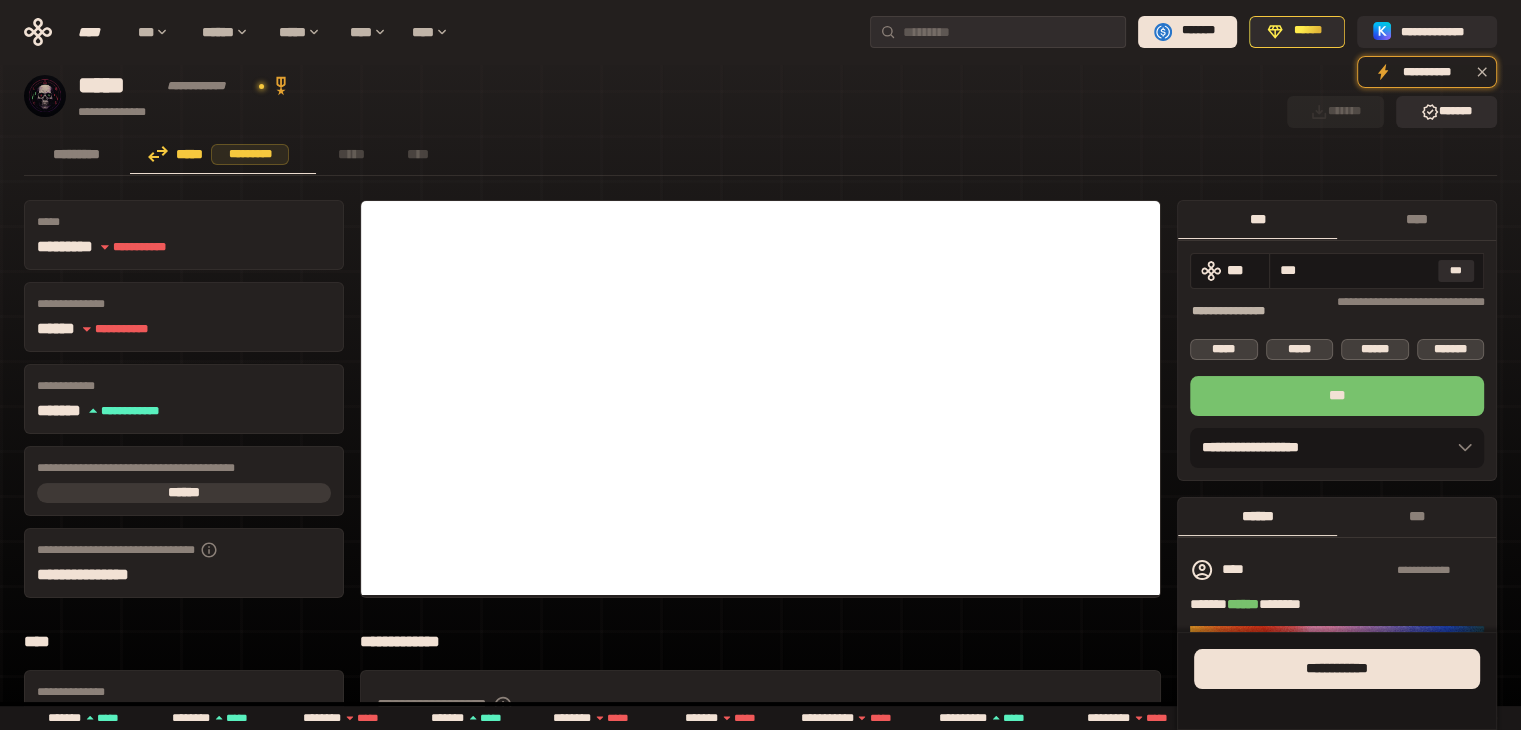 type on "***" 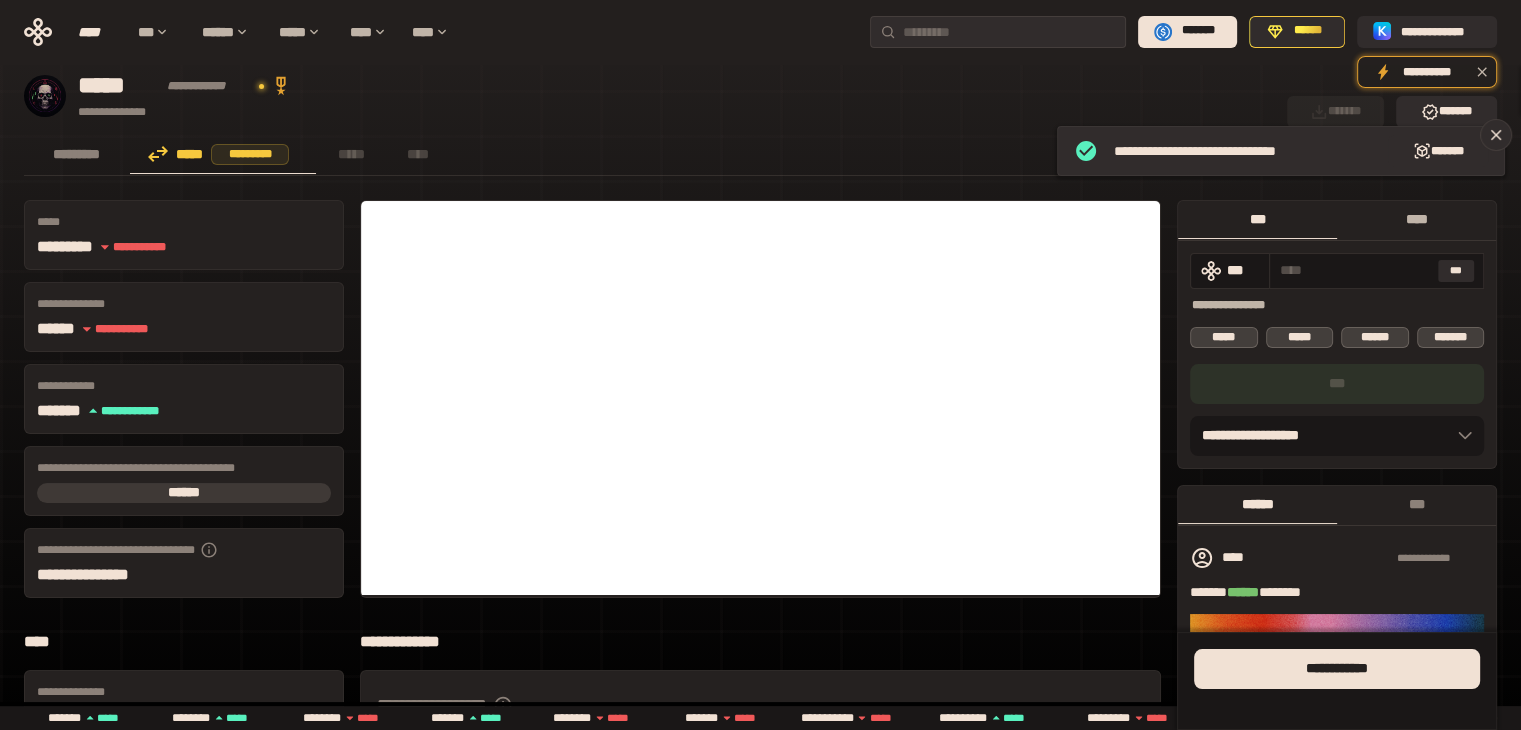 click on "****" at bounding box center [1416, 219] 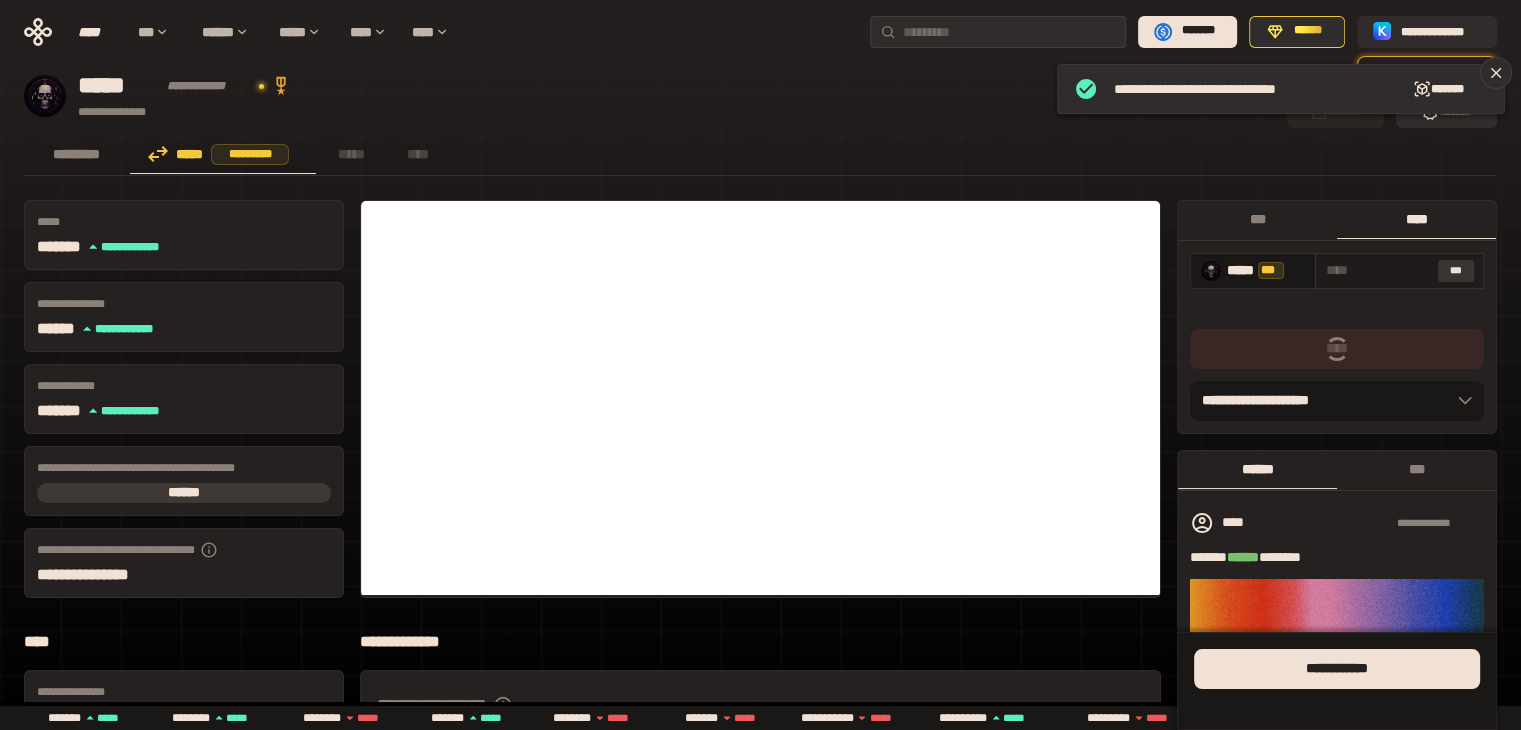 click on "***" at bounding box center (1456, 271) 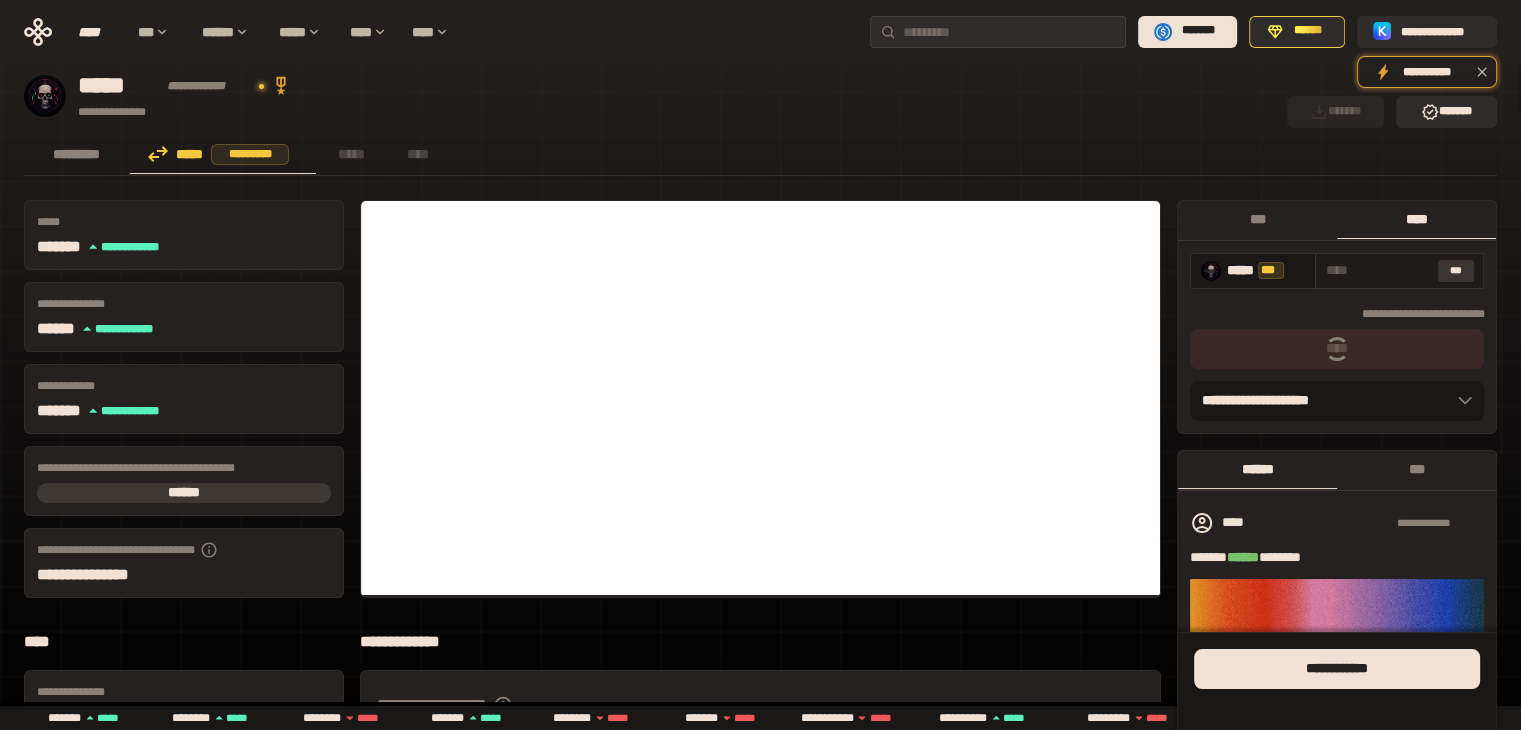 type on "**********" 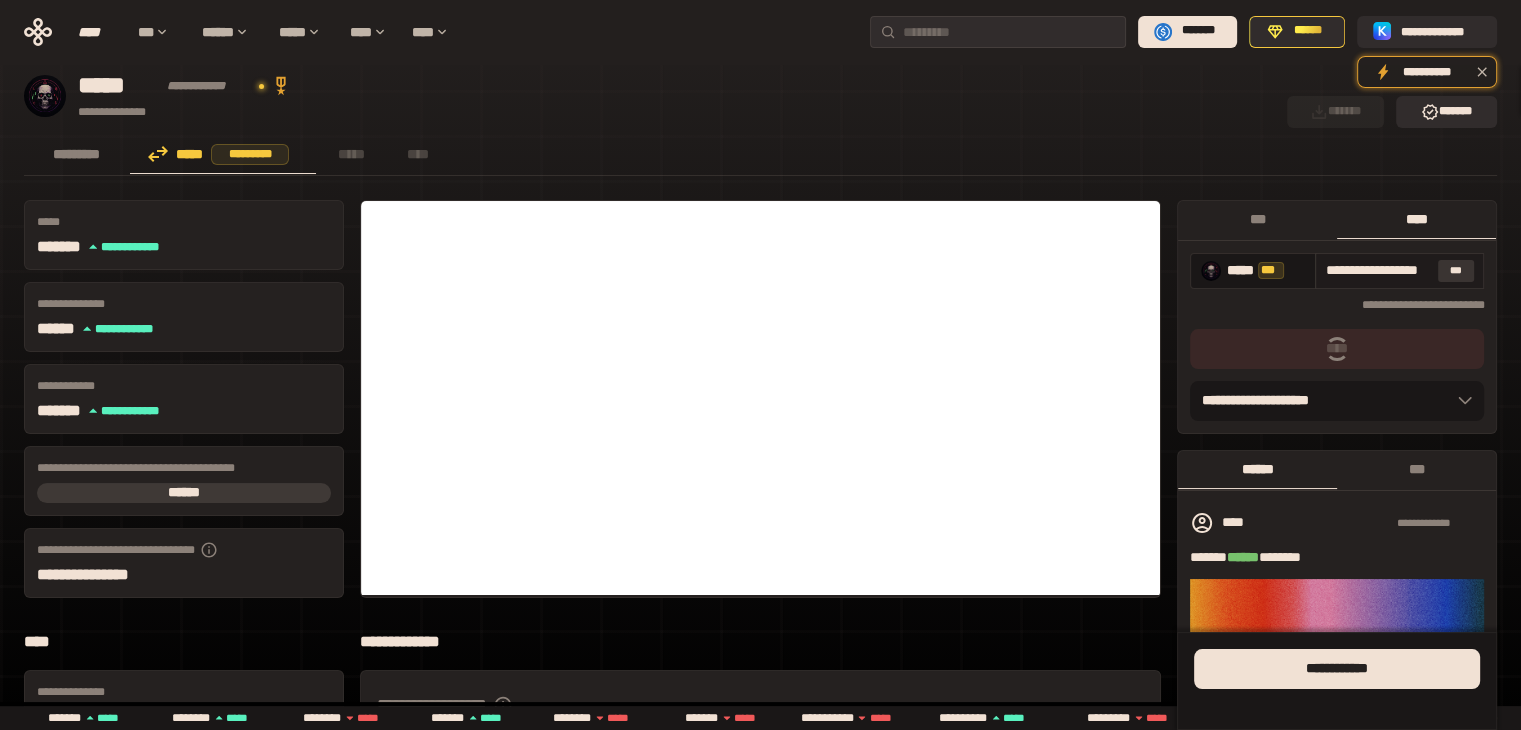 click on "***" at bounding box center [1456, 271] 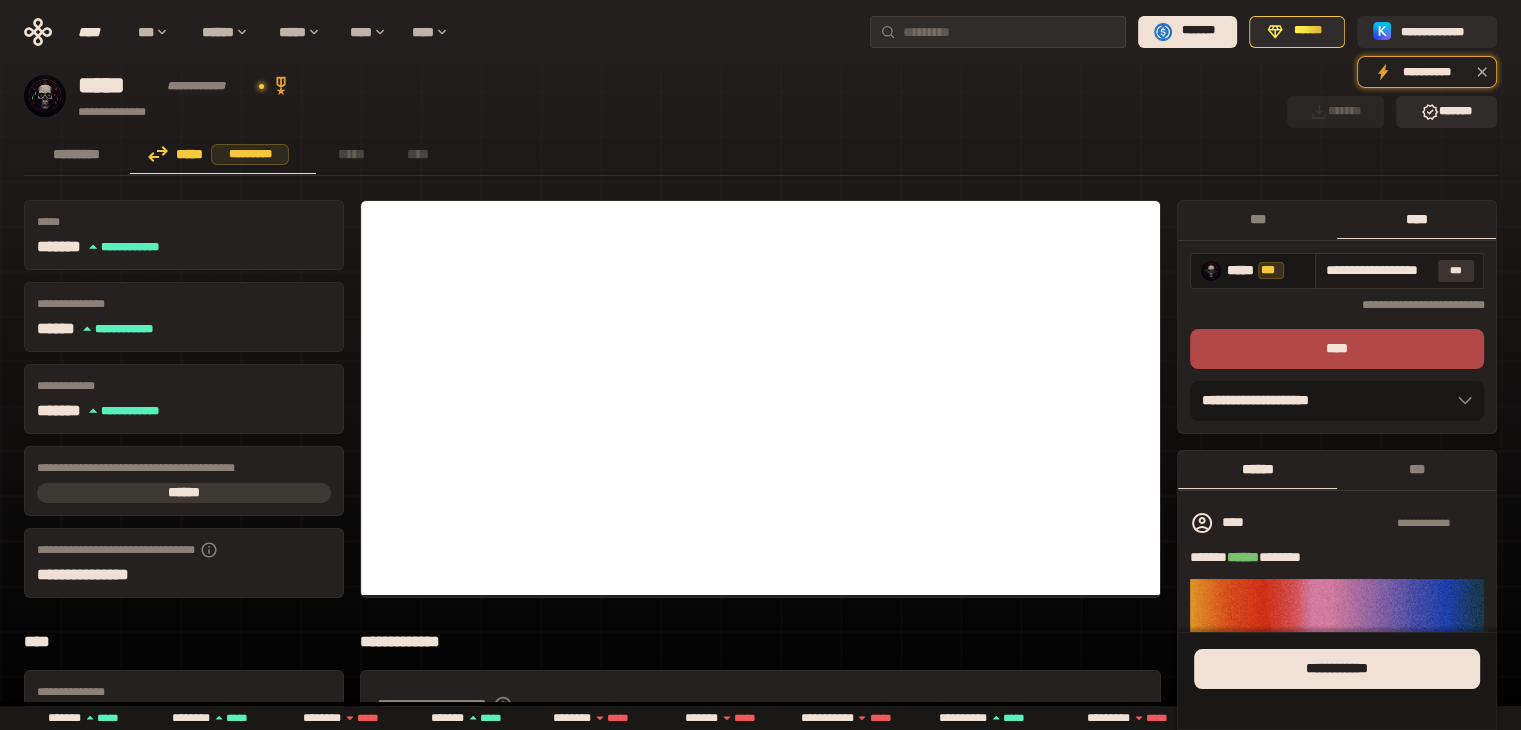 click on "***" at bounding box center (1456, 271) 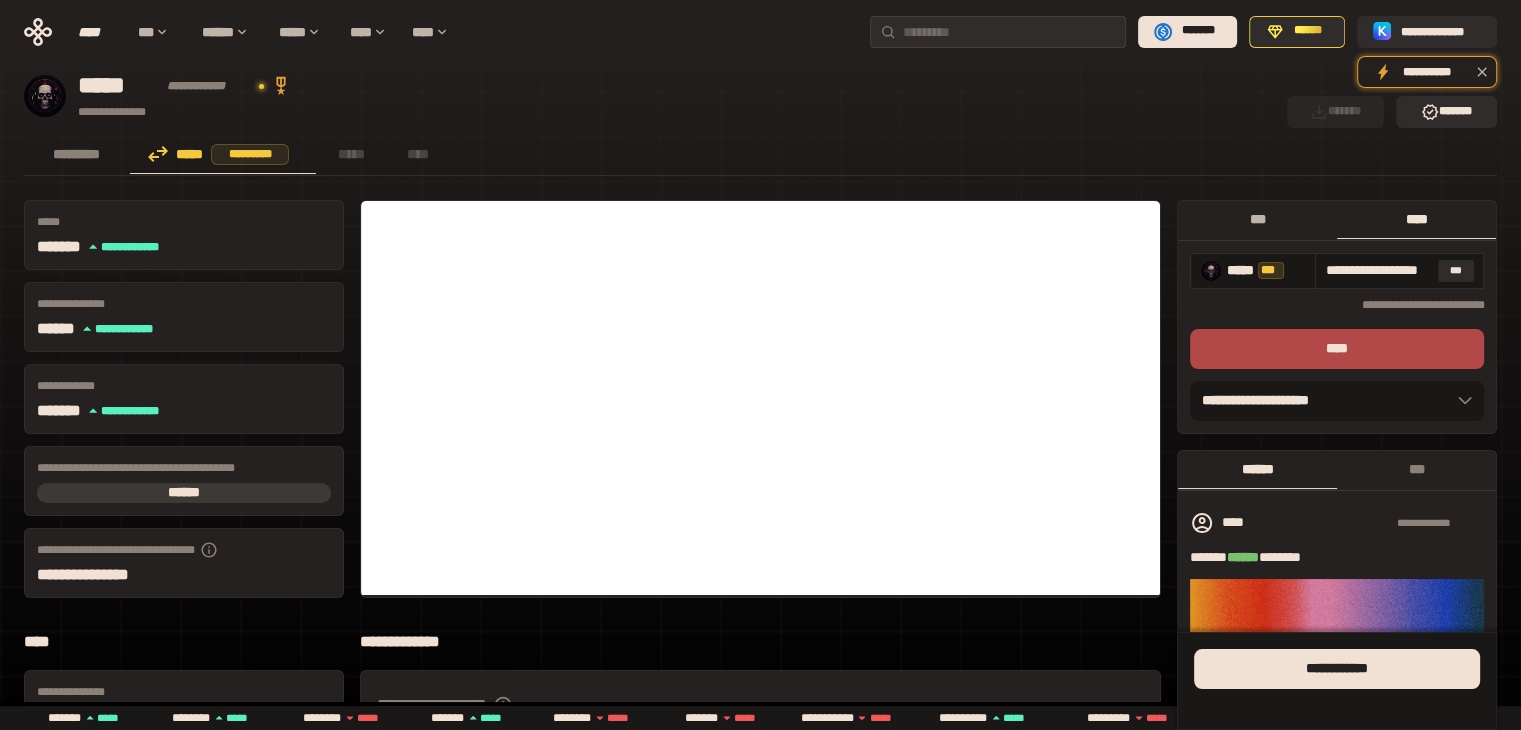 click on "***" at bounding box center [1257, 219] 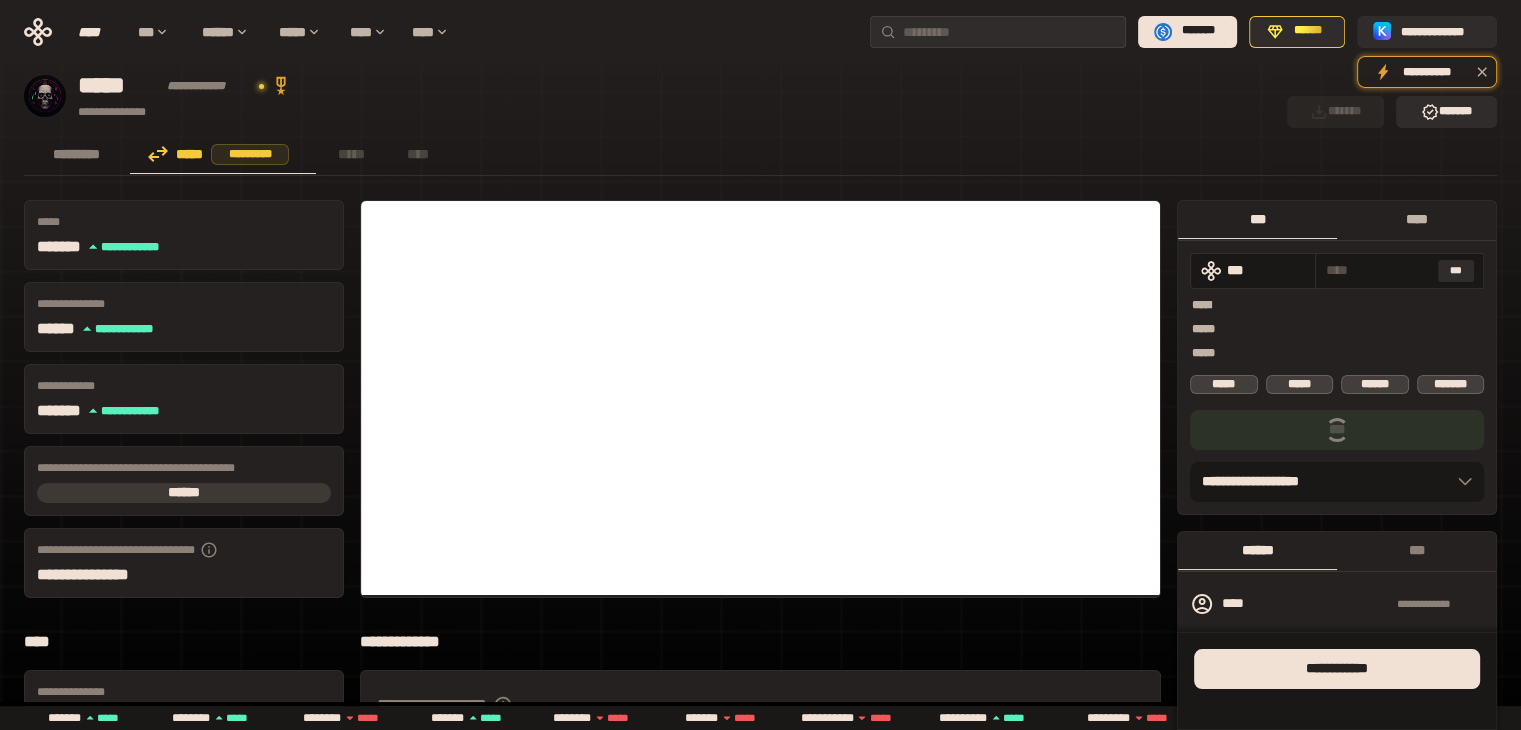 scroll, scrollTop: 0, scrollLeft: 0, axis: both 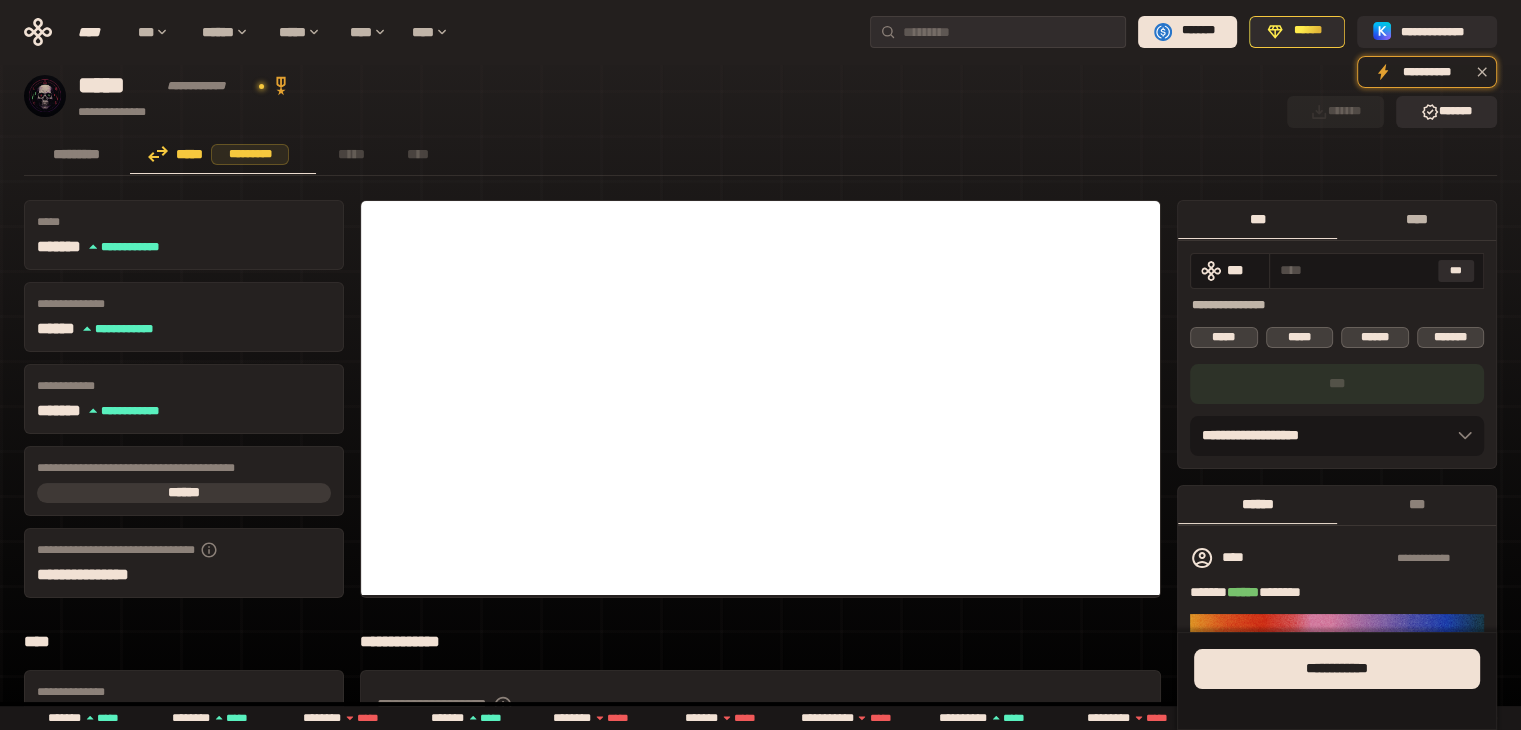click on "****" at bounding box center (1416, 219) 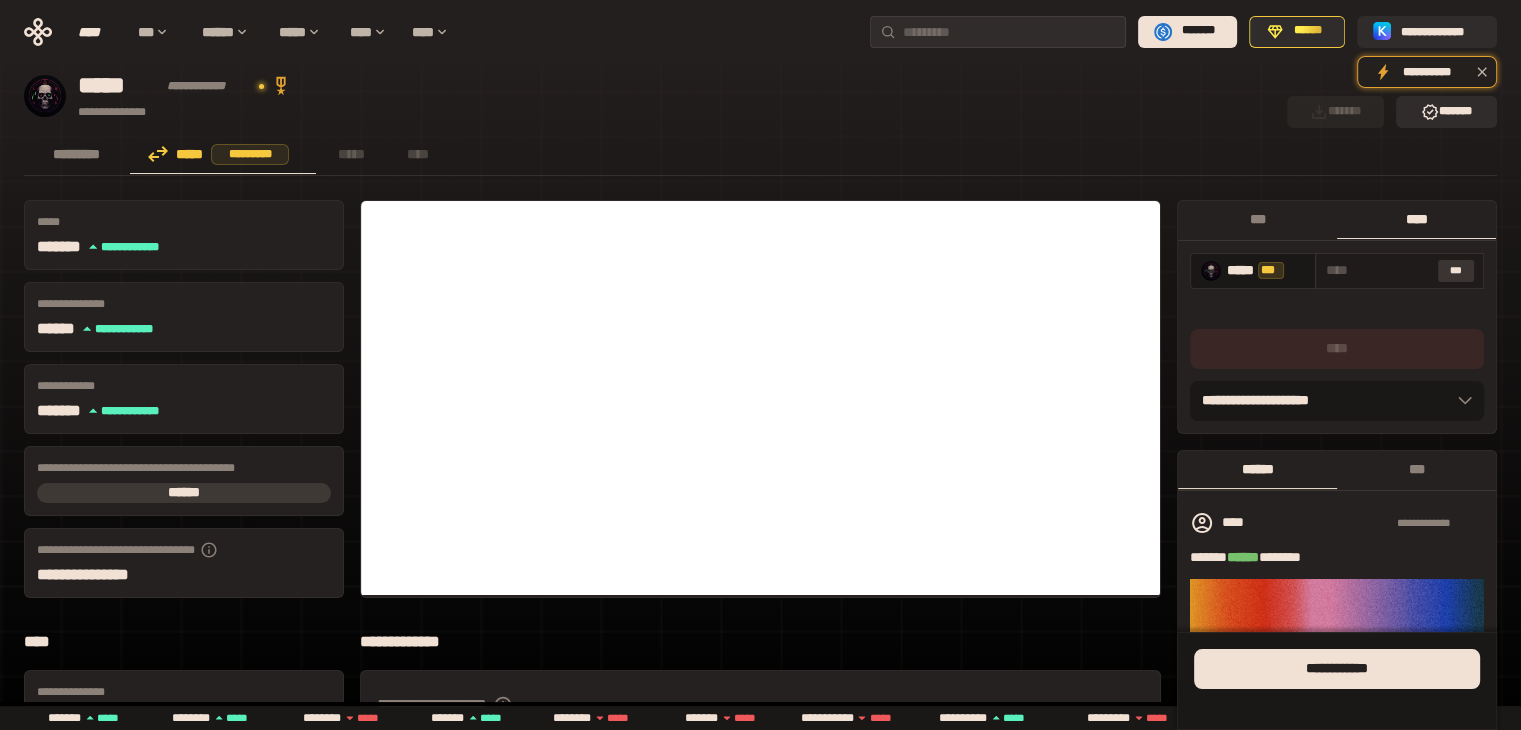 click on "***" at bounding box center [1456, 271] 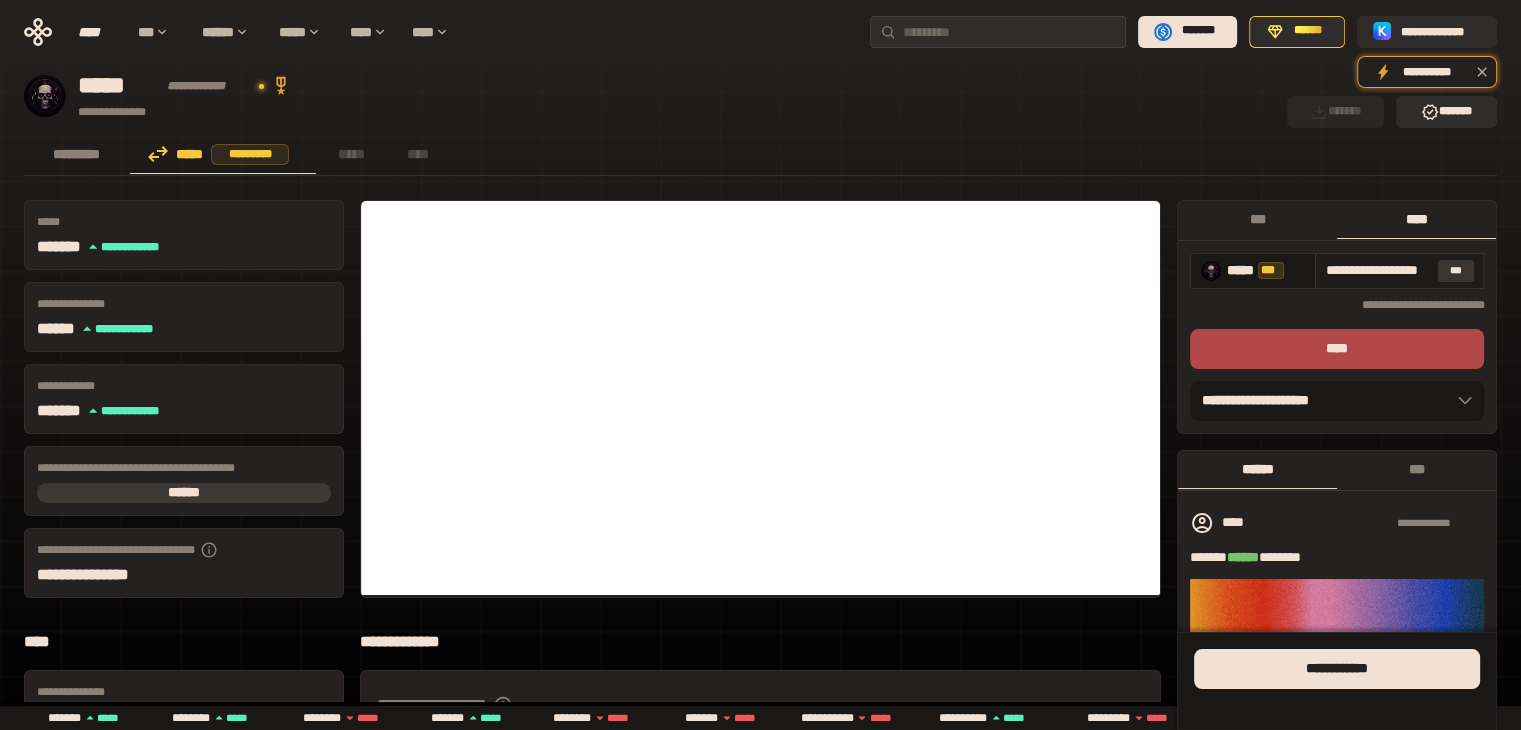 click on "***" at bounding box center [1456, 271] 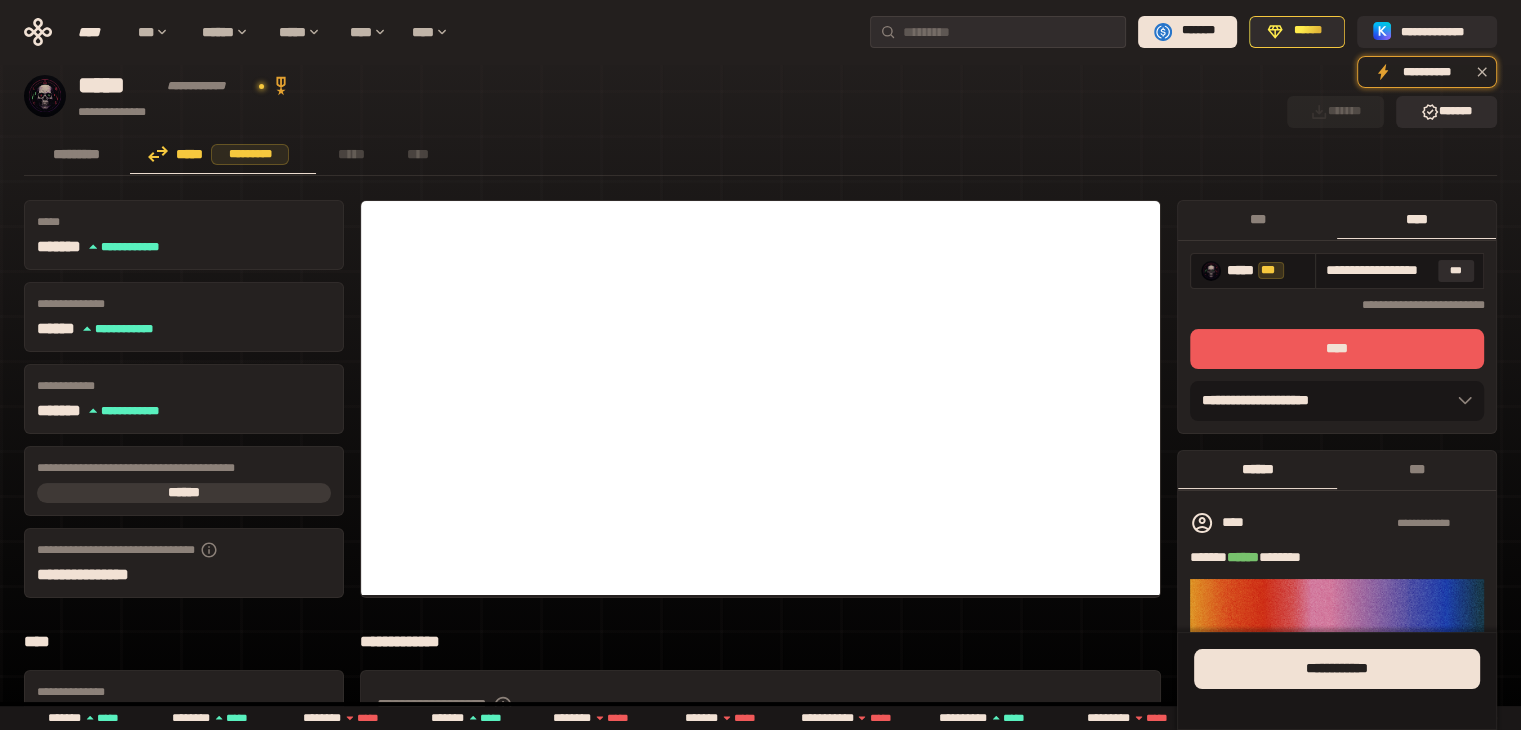 click on "****" at bounding box center (1337, 349) 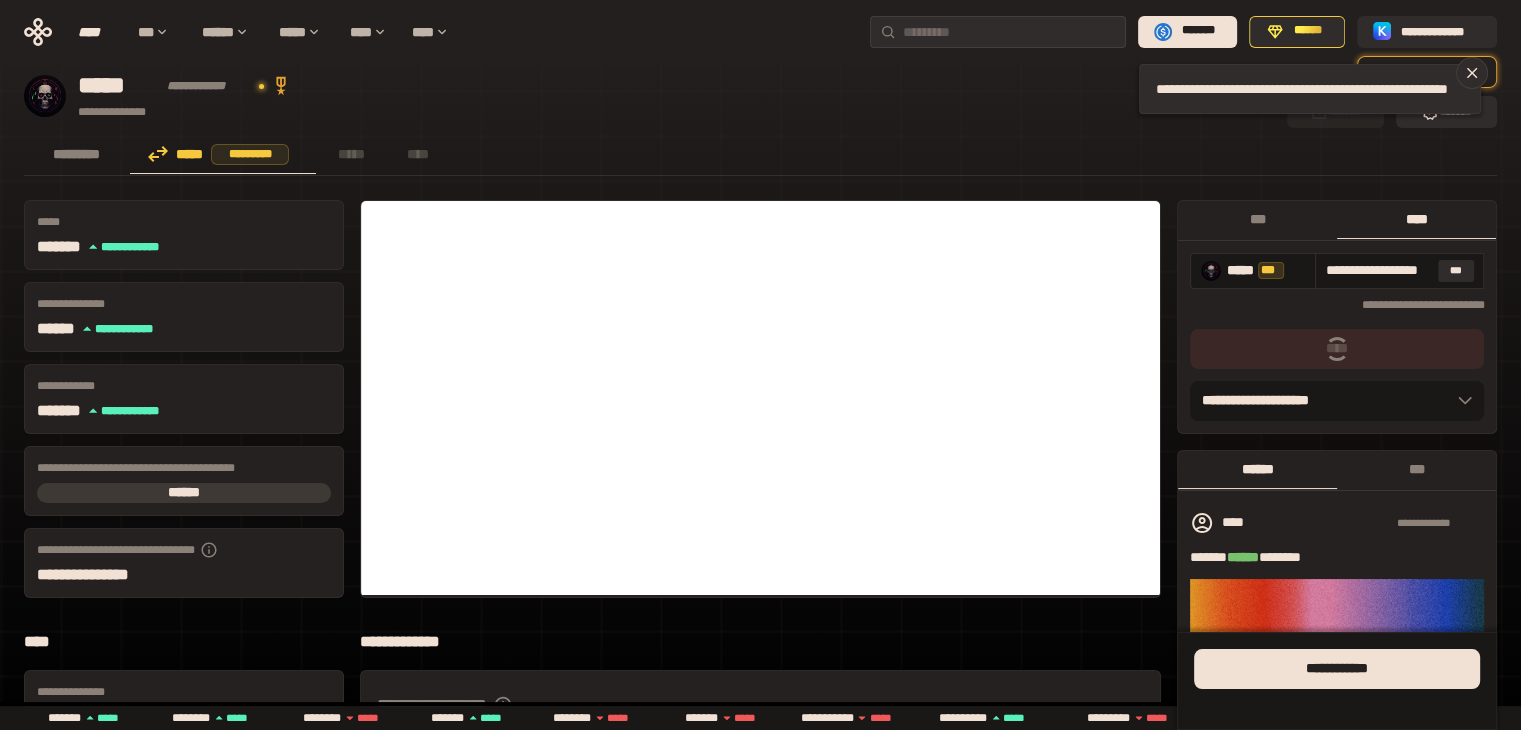 scroll, scrollTop: 0, scrollLeft: 0, axis: both 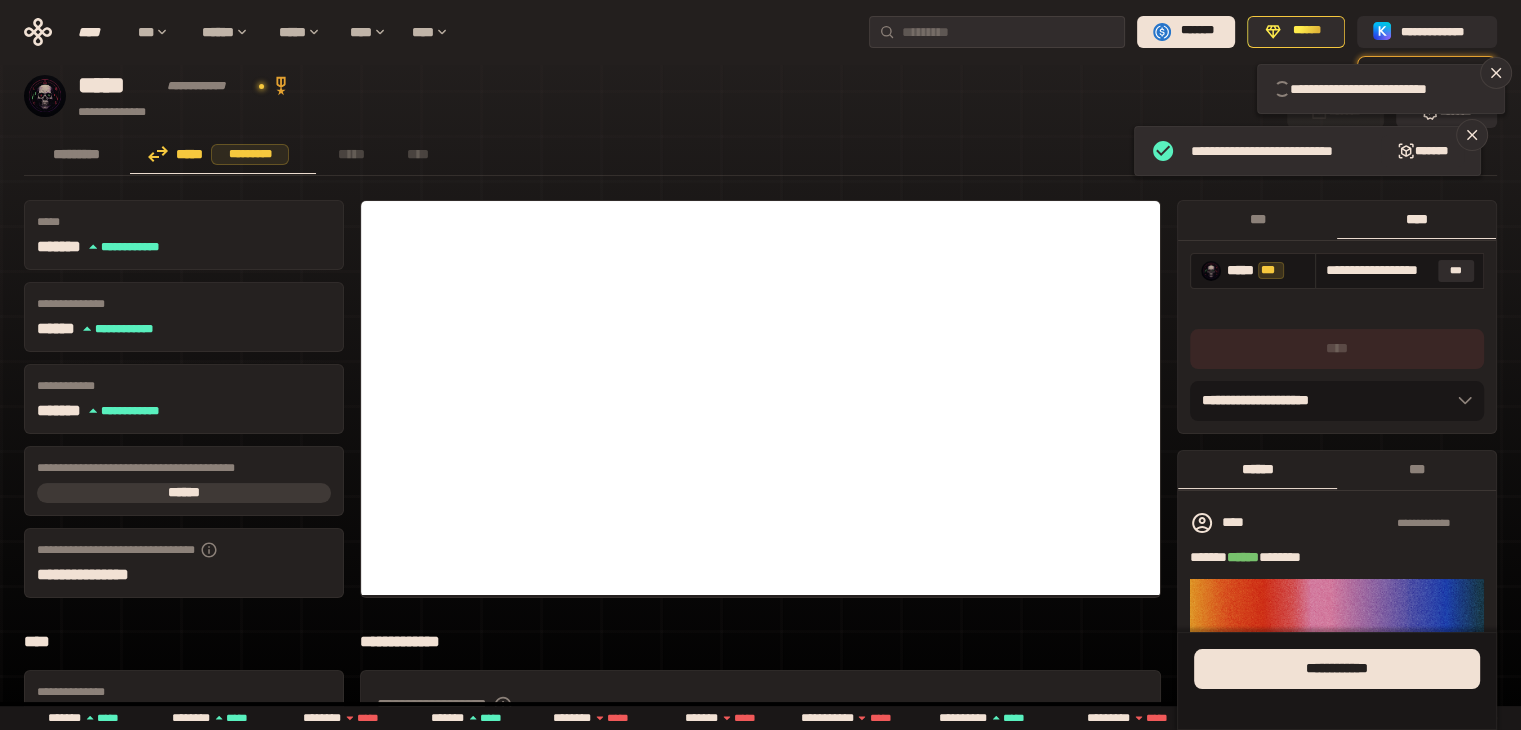 type 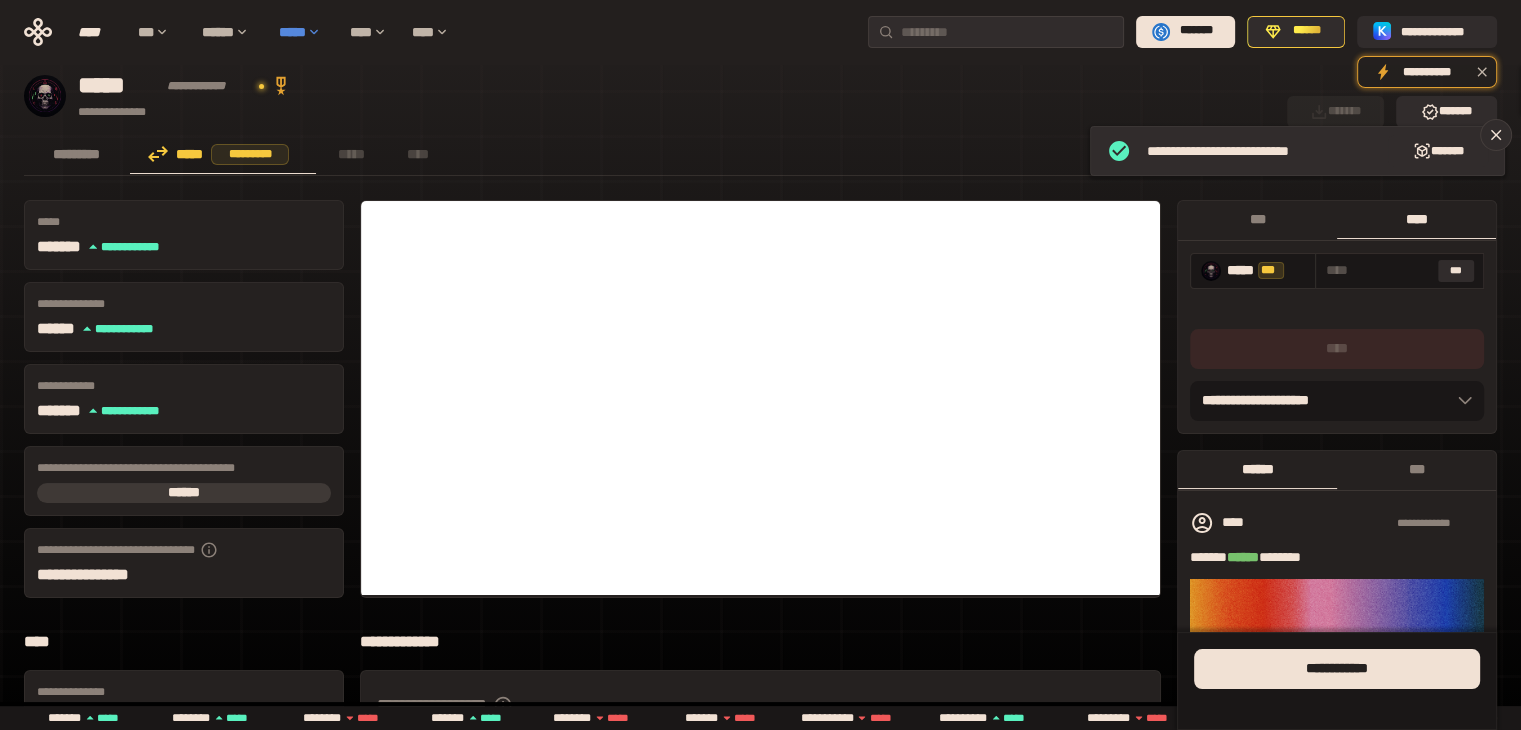 click on "*****" at bounding box center [304, 32] 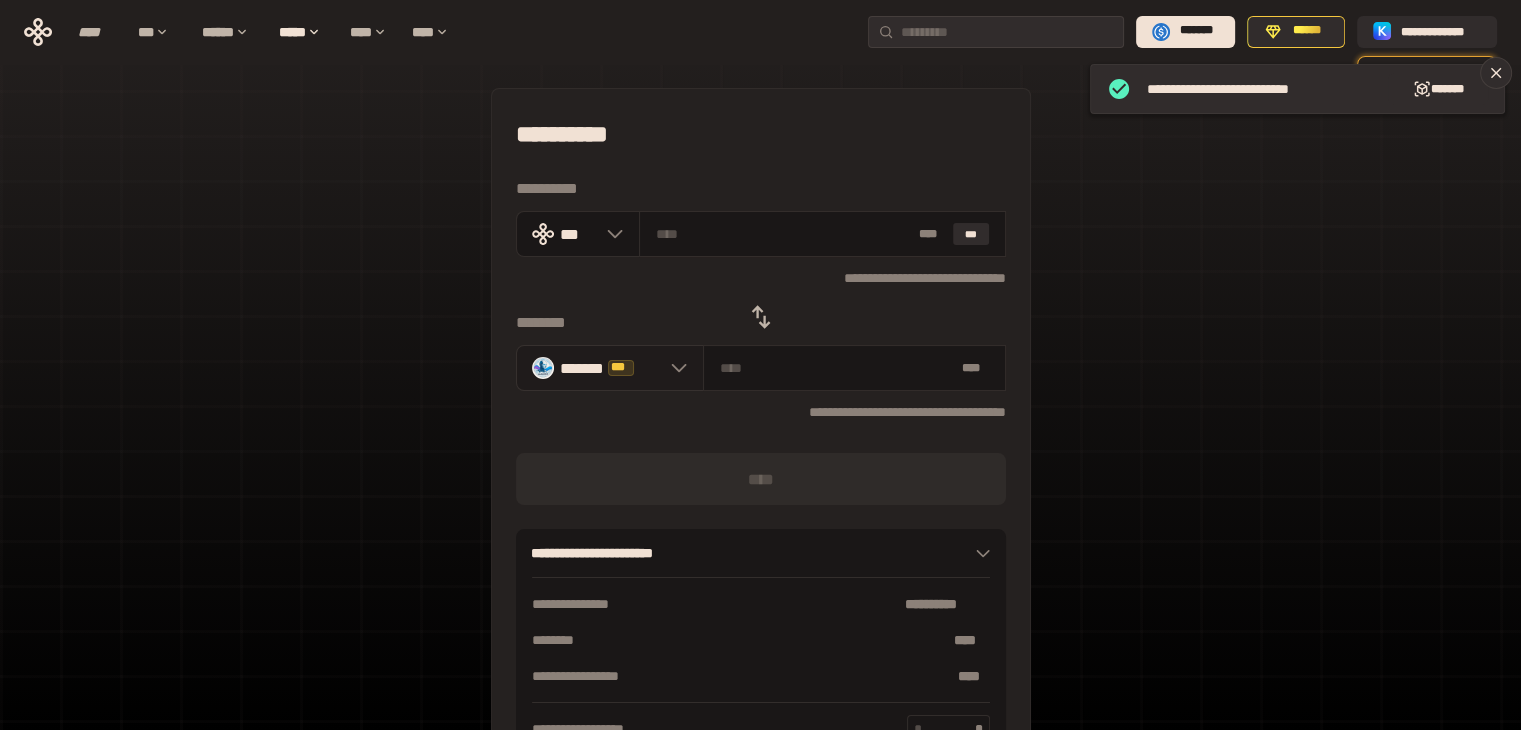 click 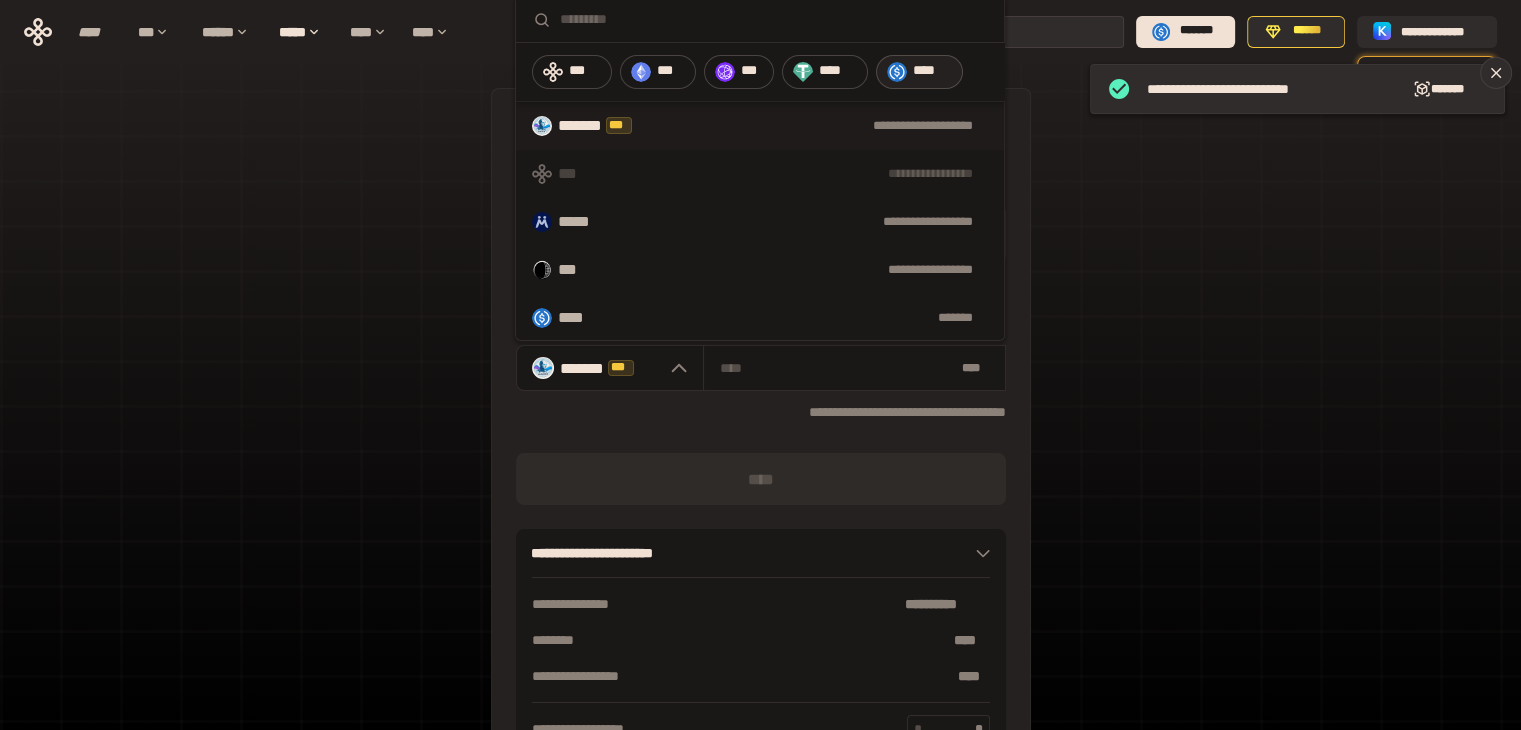 click on "****" at bounding box center (933, 71) 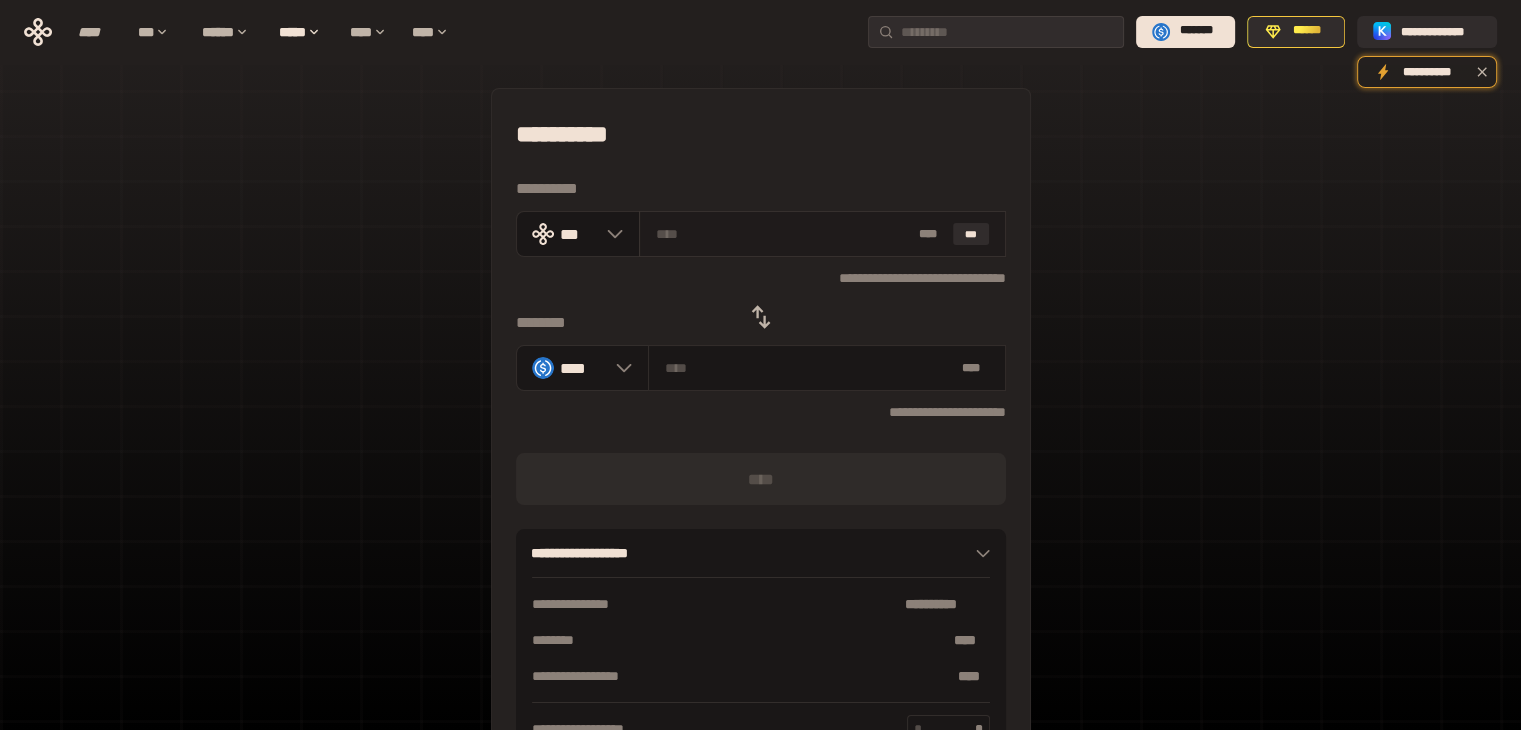 click at bounding box center (783, 234) 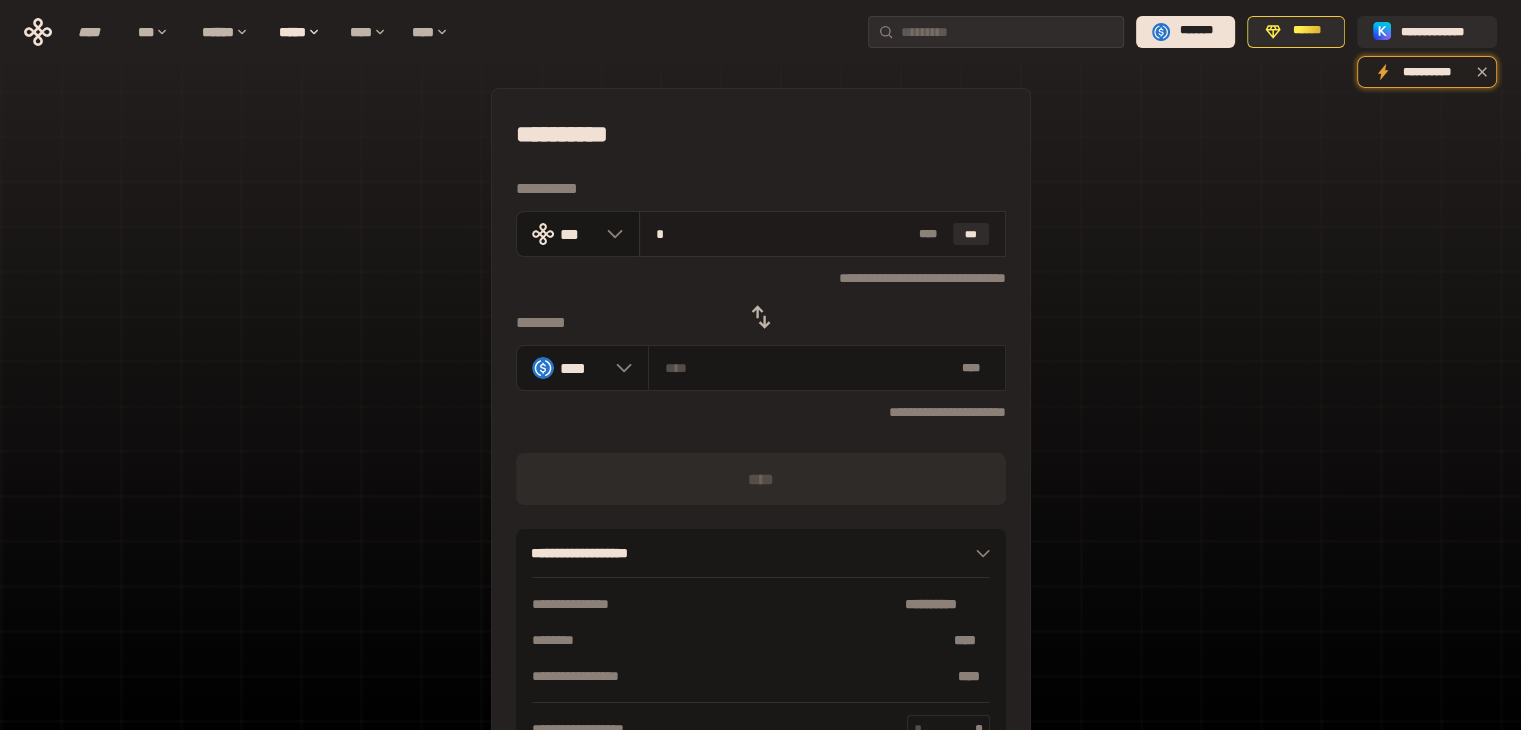 type on "********" 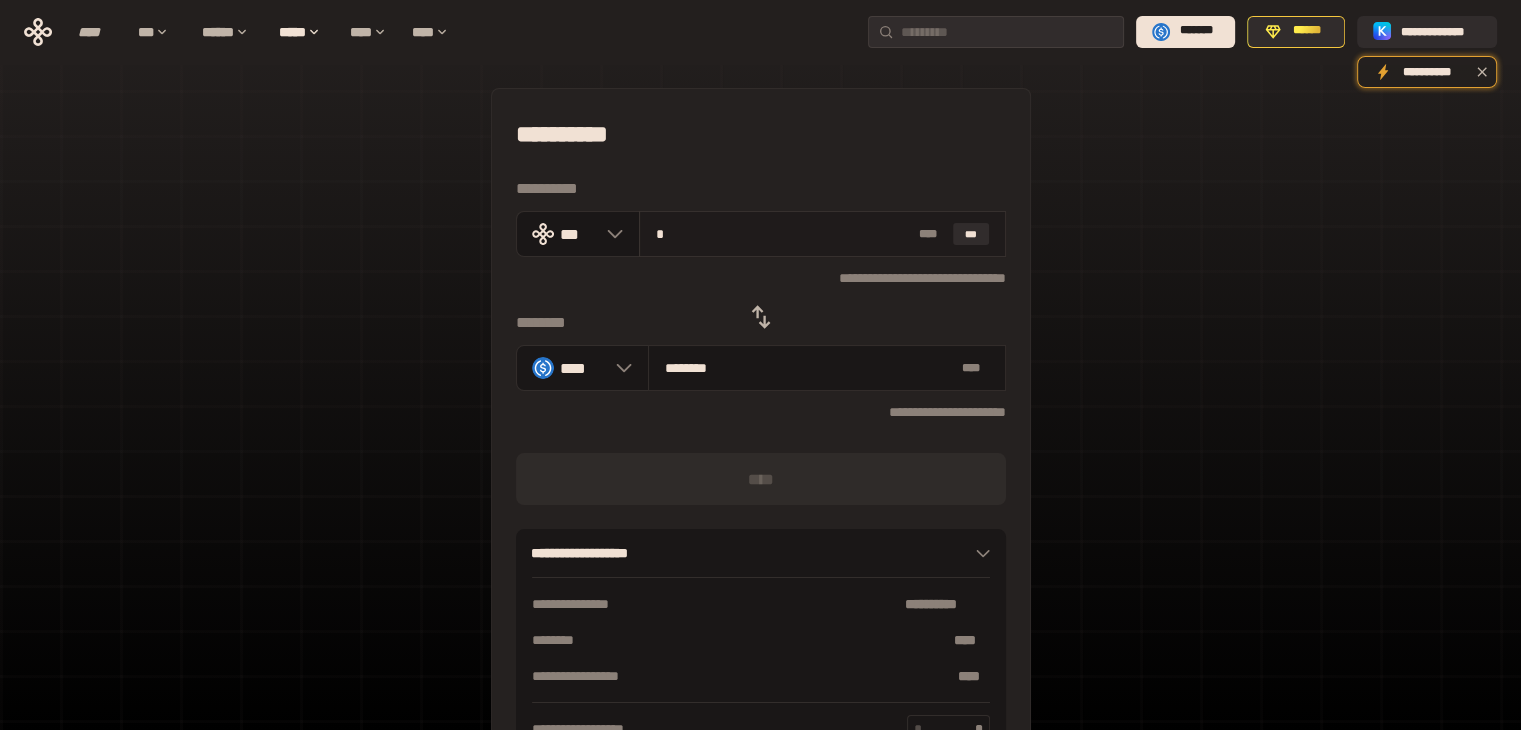 type on "**" 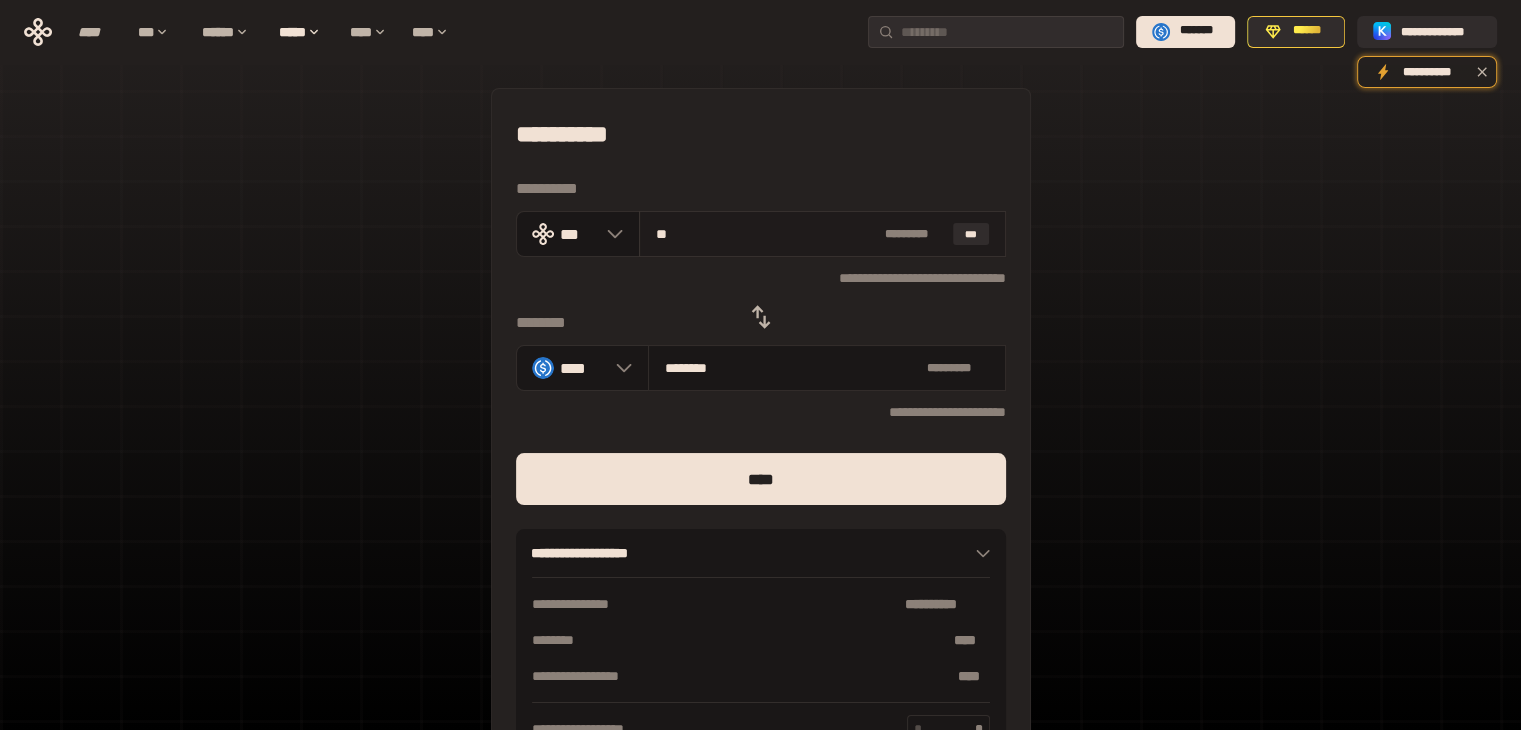 type on "*********" 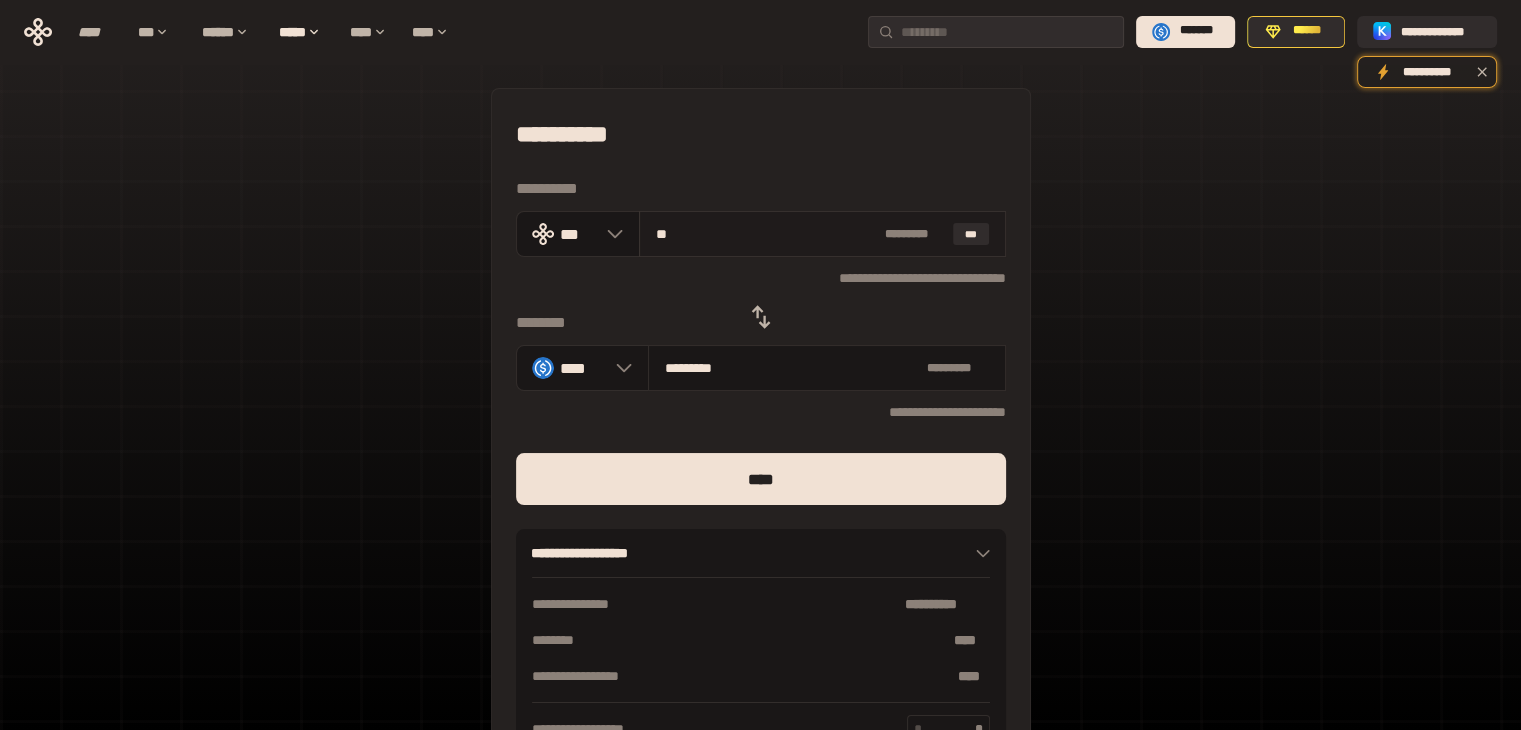 type on "***" 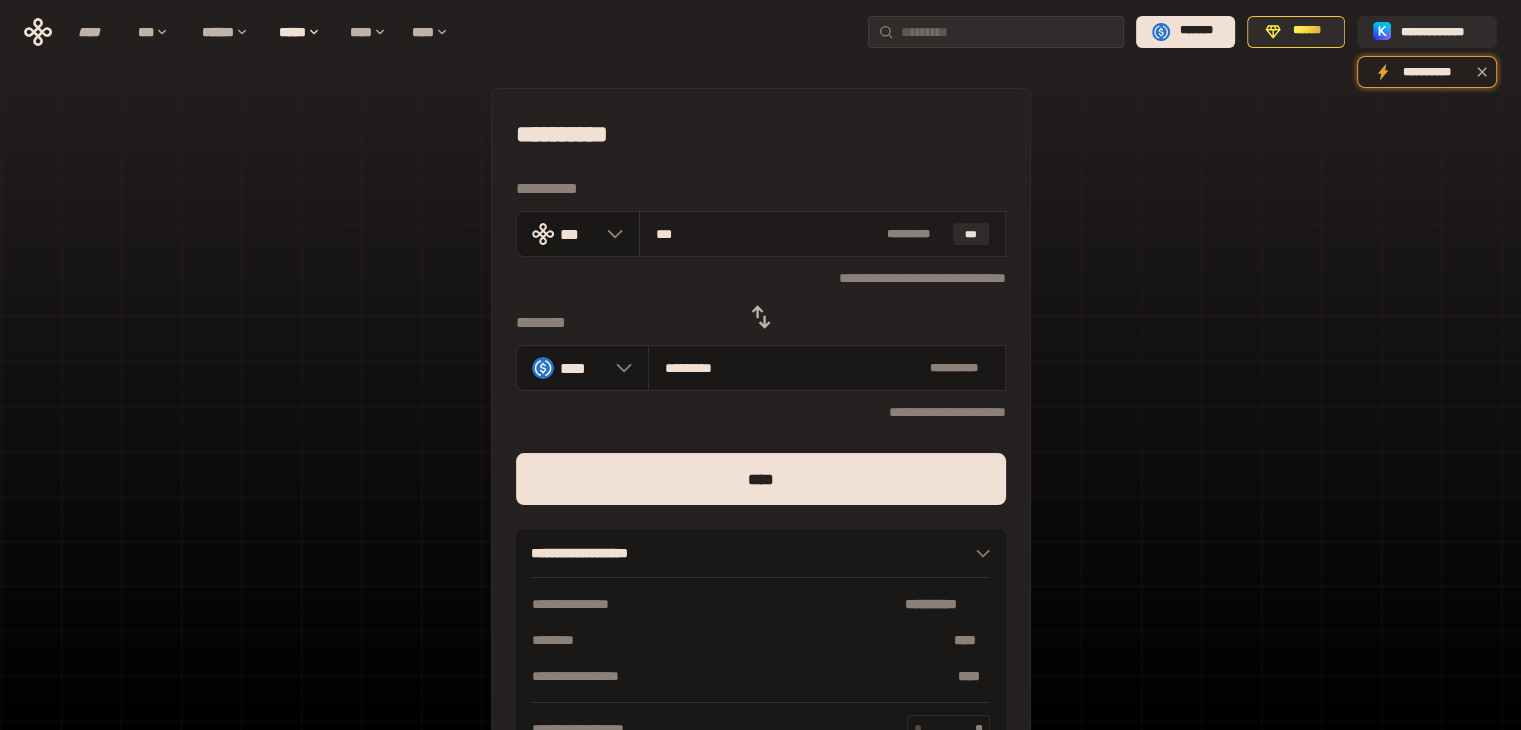 type on "*********" 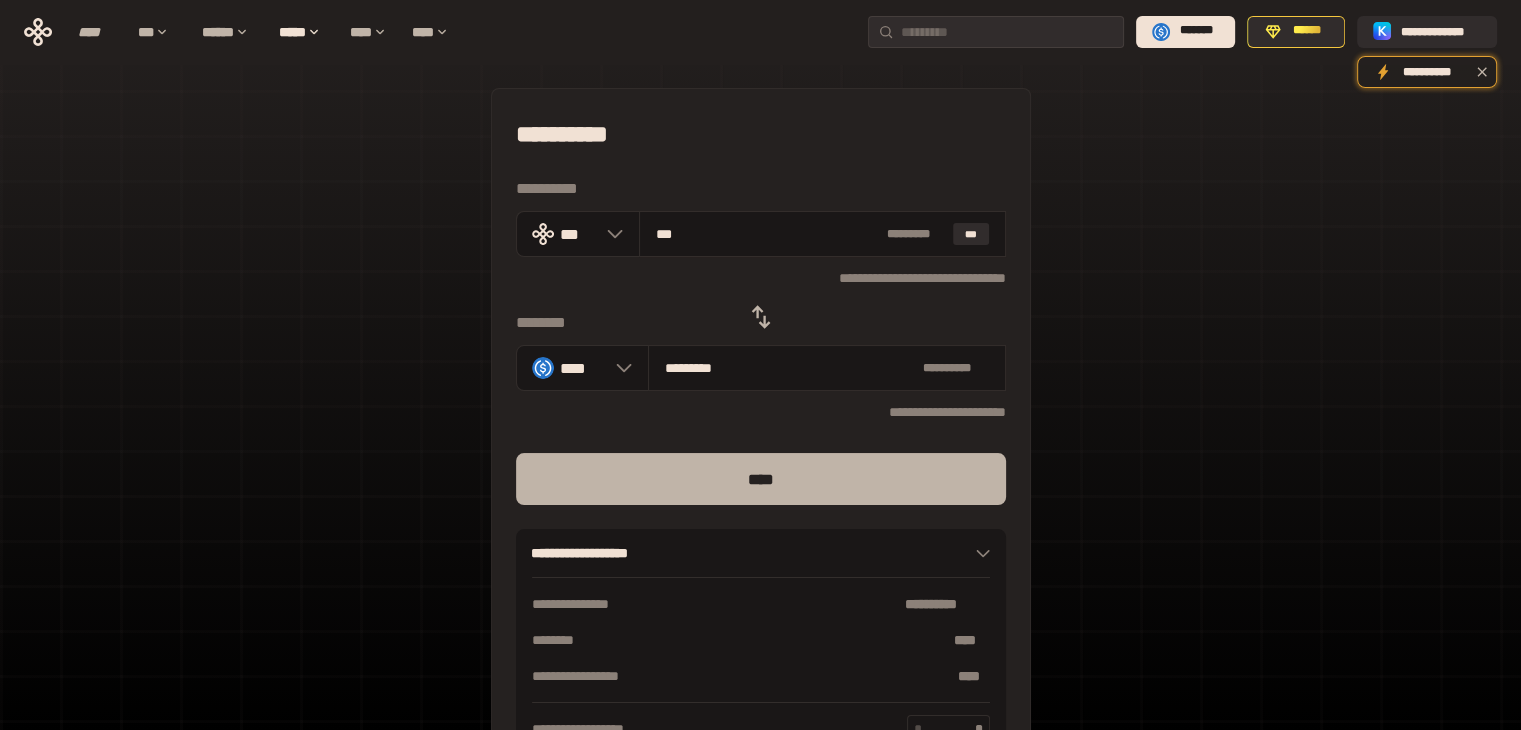 type on "***" 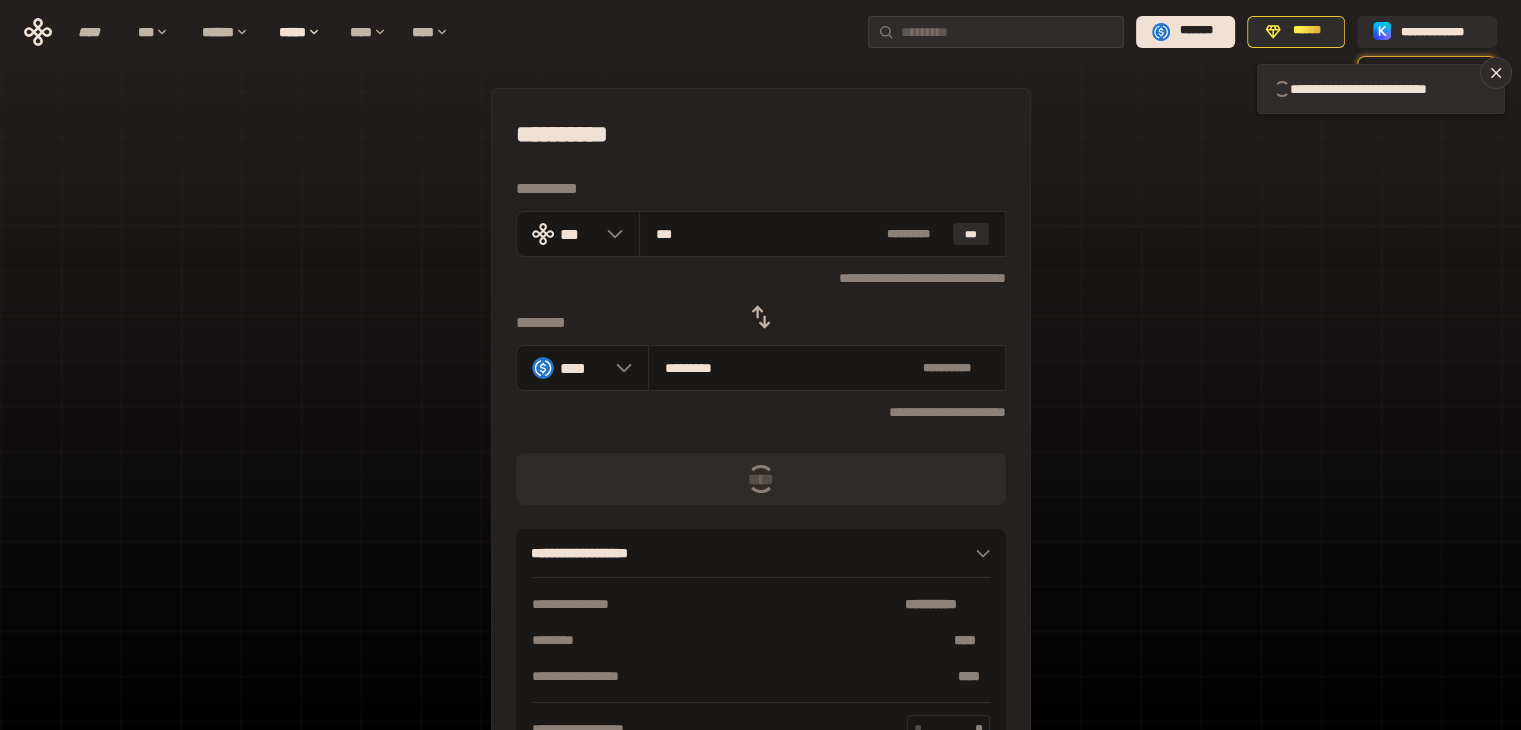 type 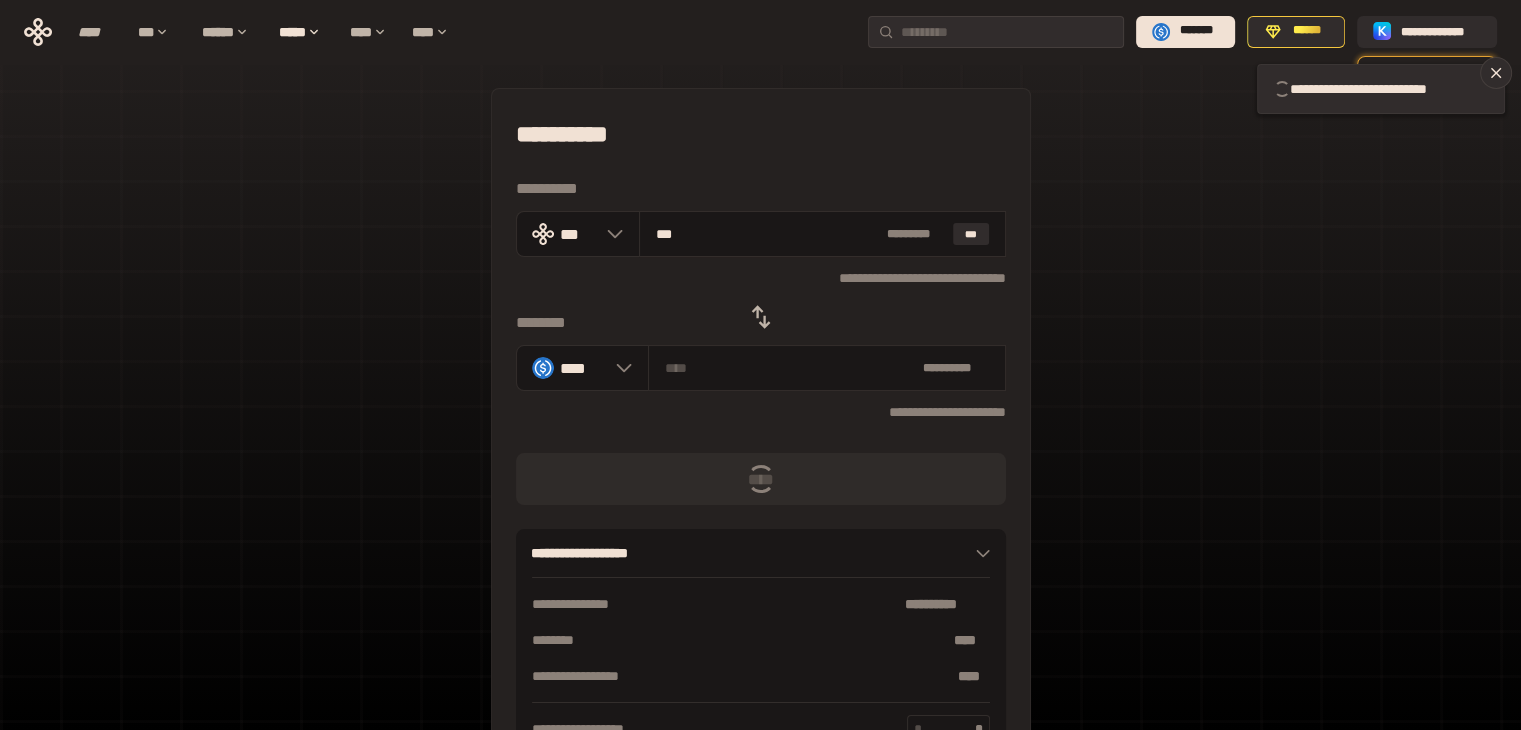 type 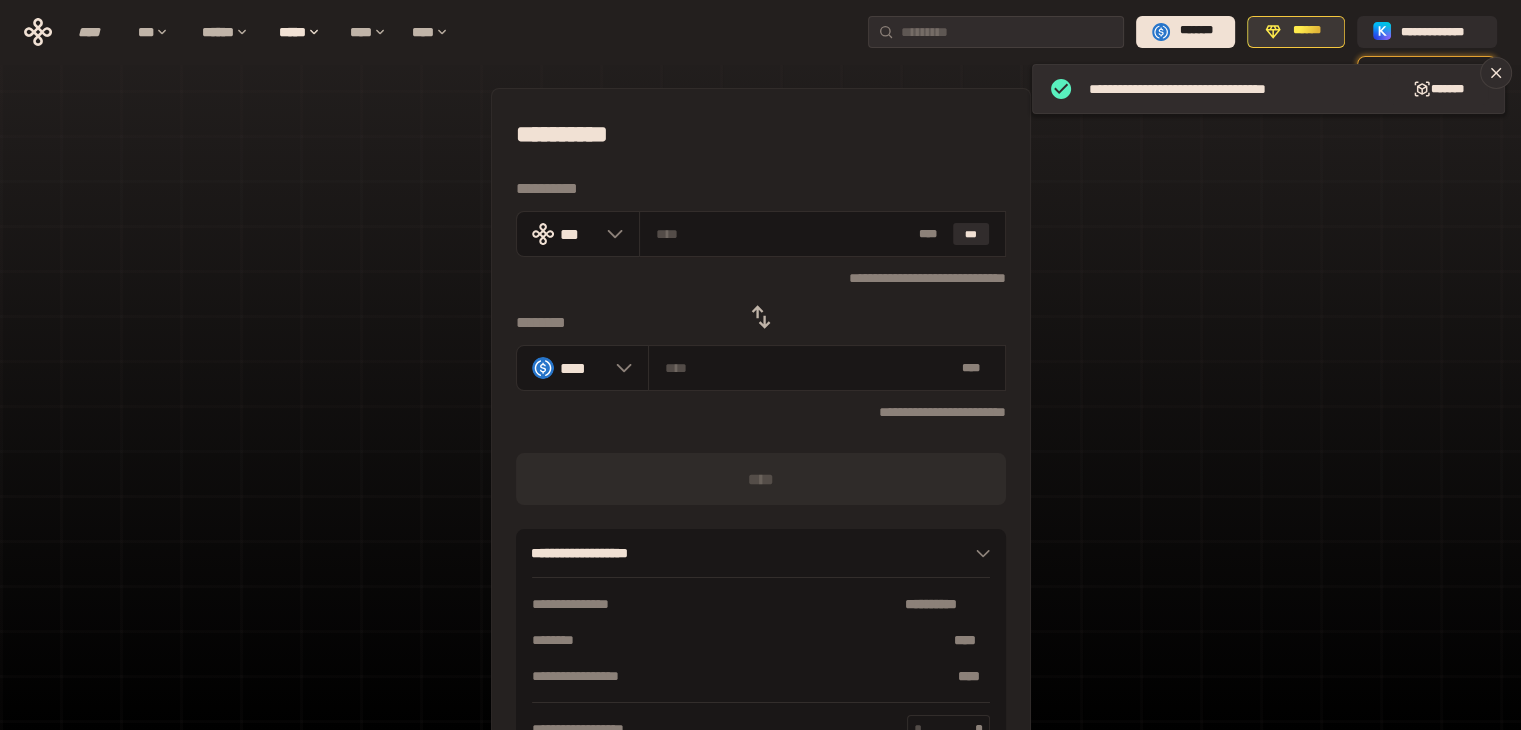 click on "******" at bounding box center [1296, 32] 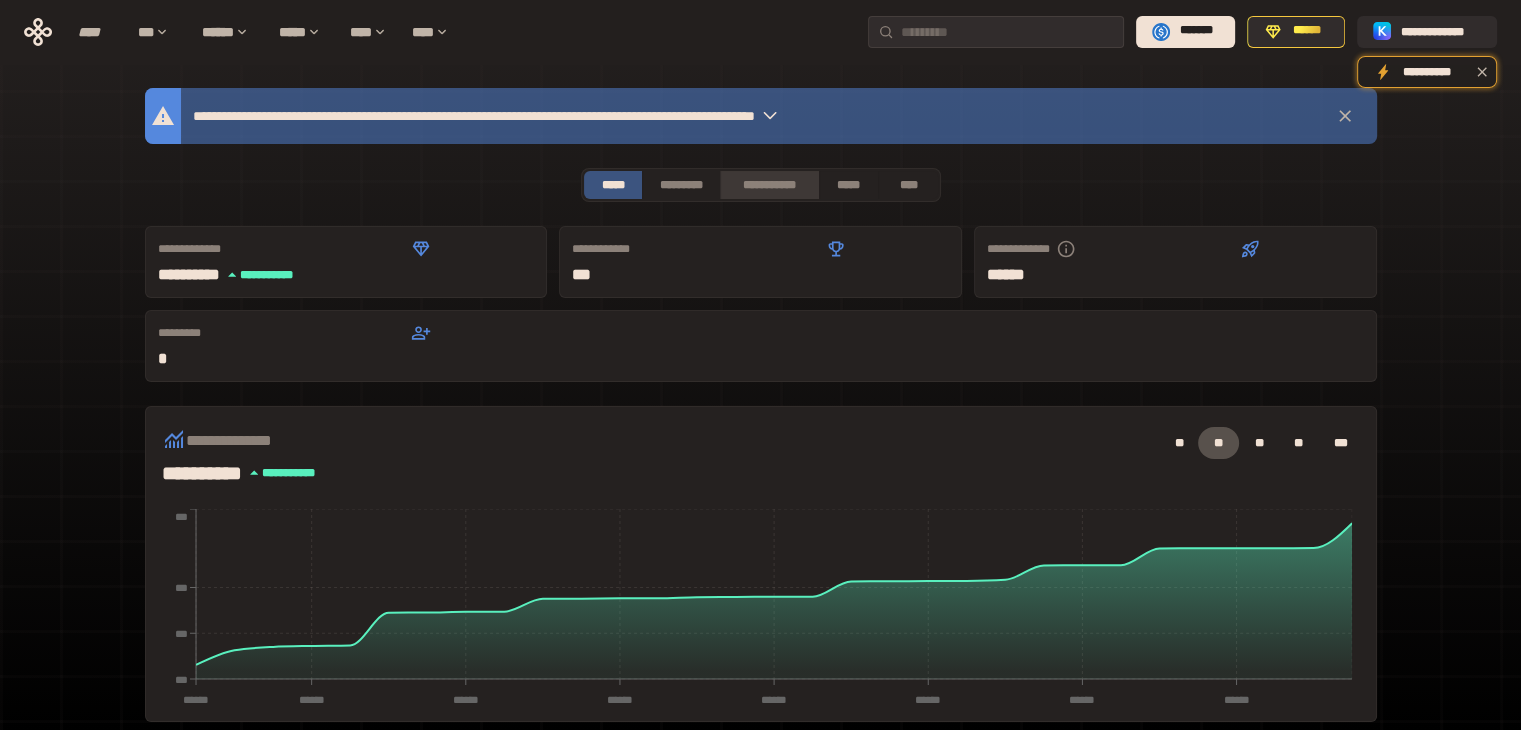 click on "**********" at bounding box center [769, 185] 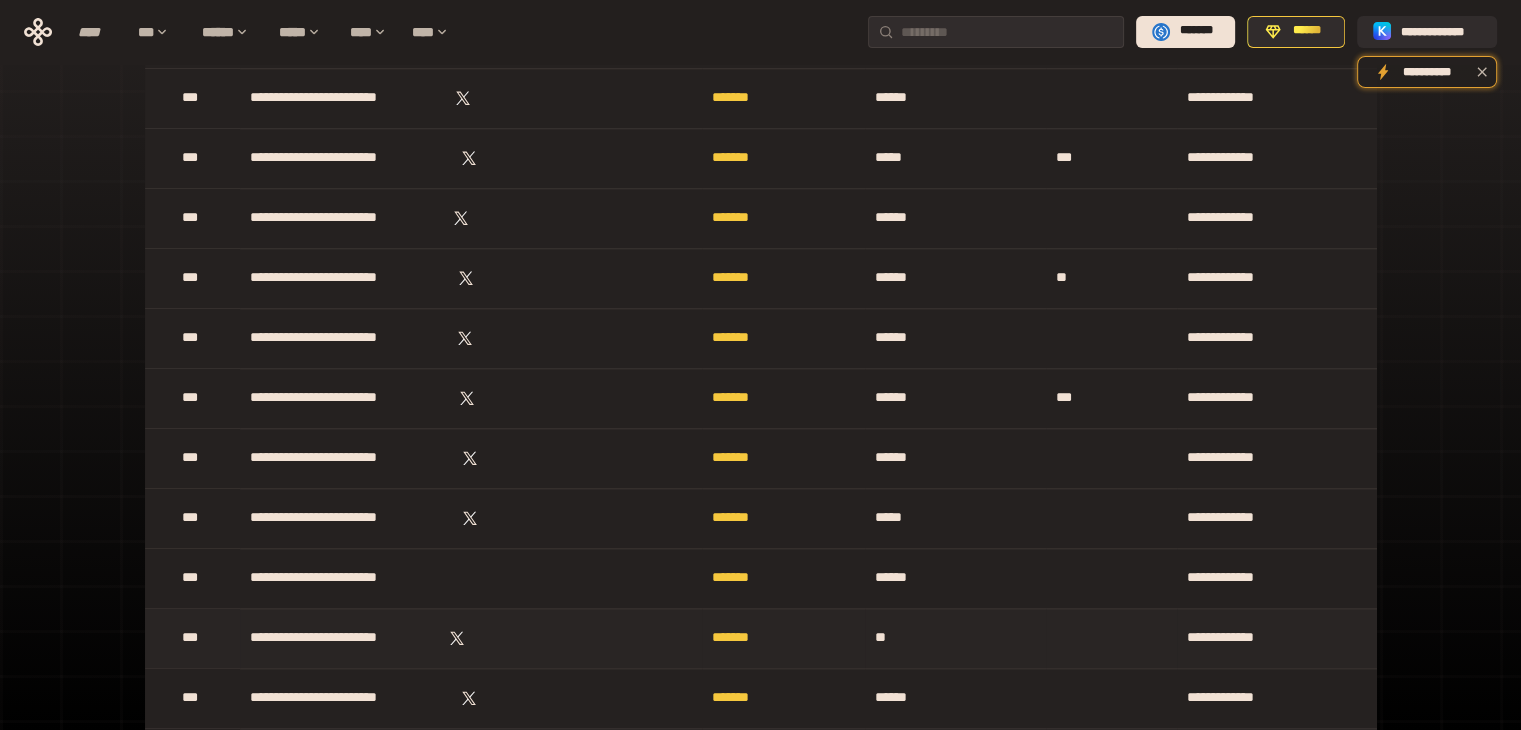 scroll, scrollTop: 2500, scrollLeft: 0, axis: vertical 